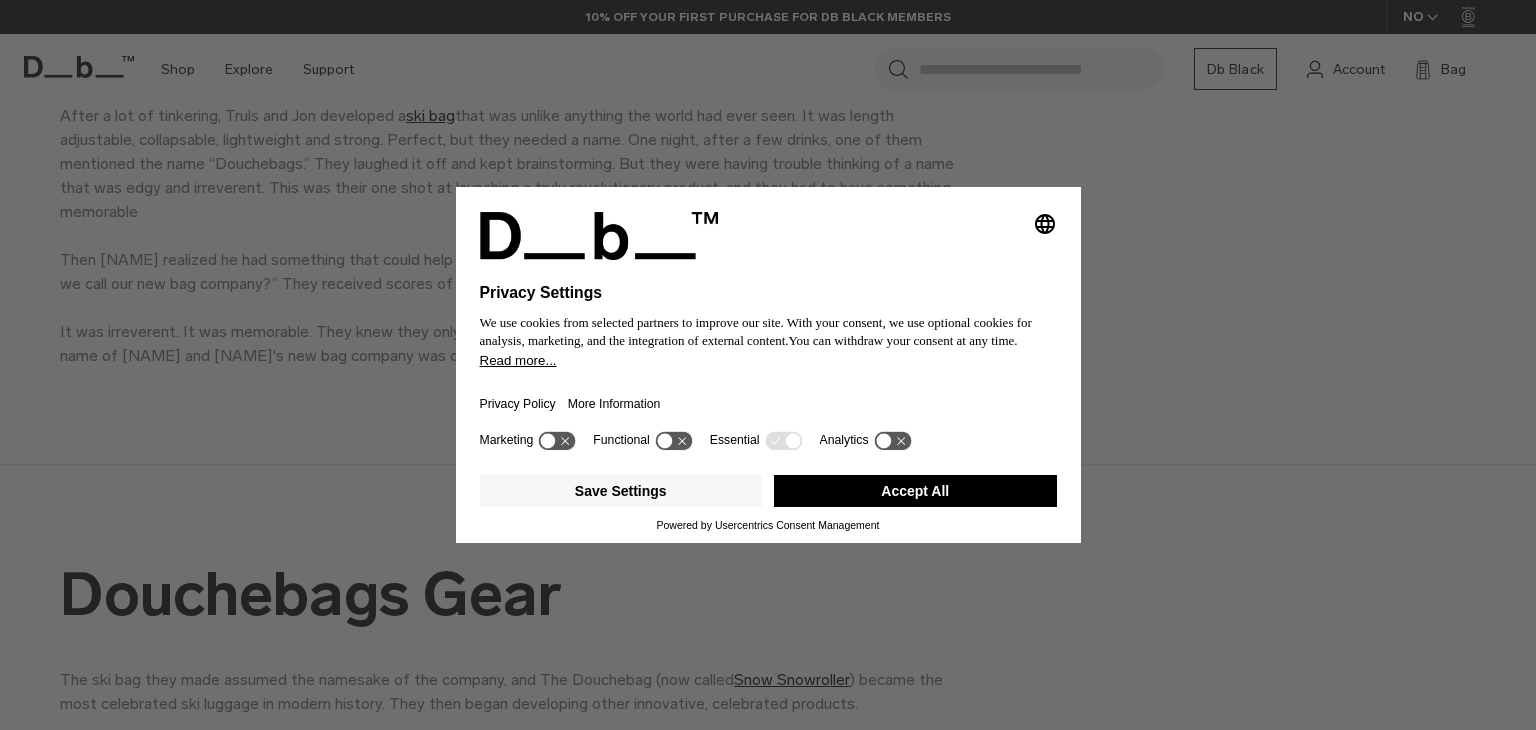 scroll, scrollTop: 1272, scrollLeft: 0, axis: vertical 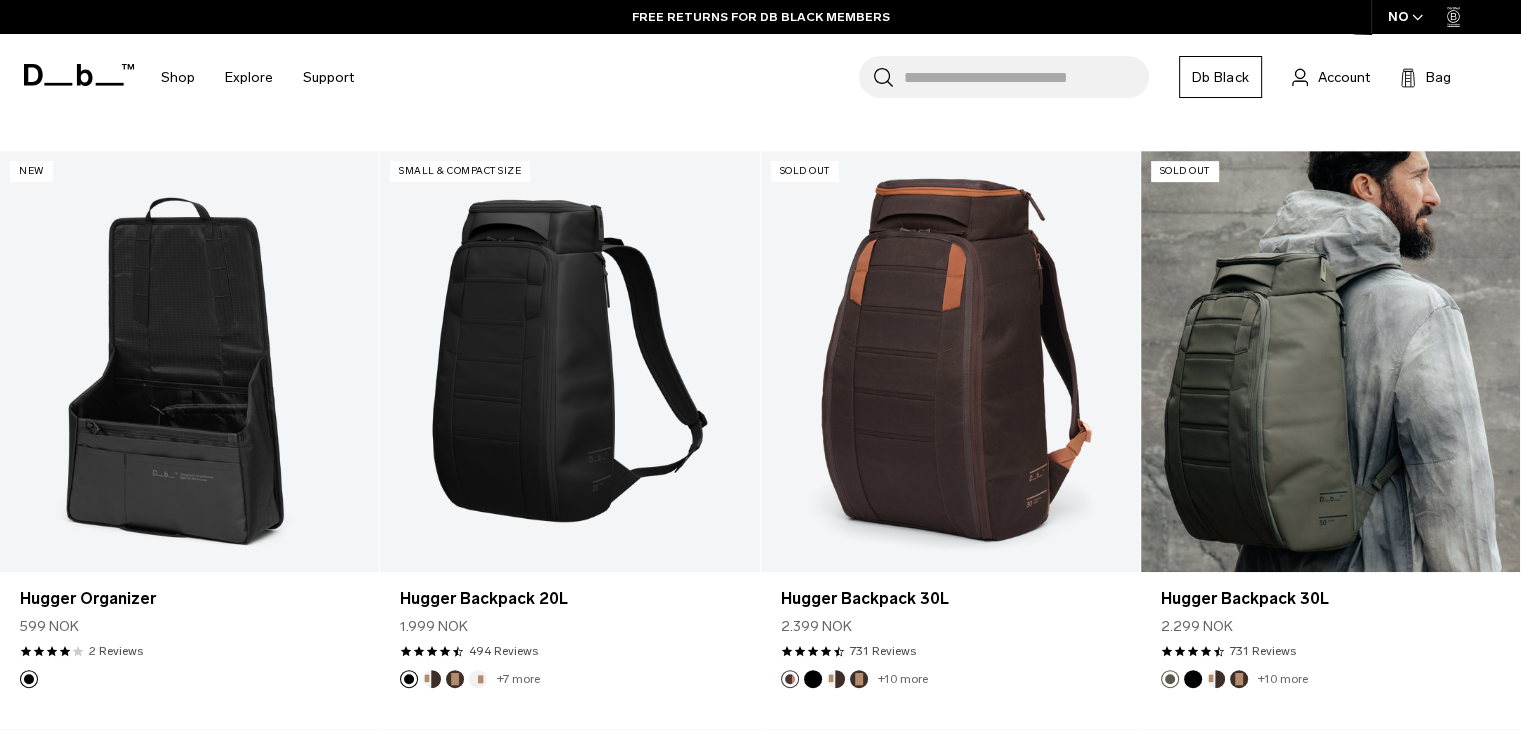 click at bounding box center [1330, 361] 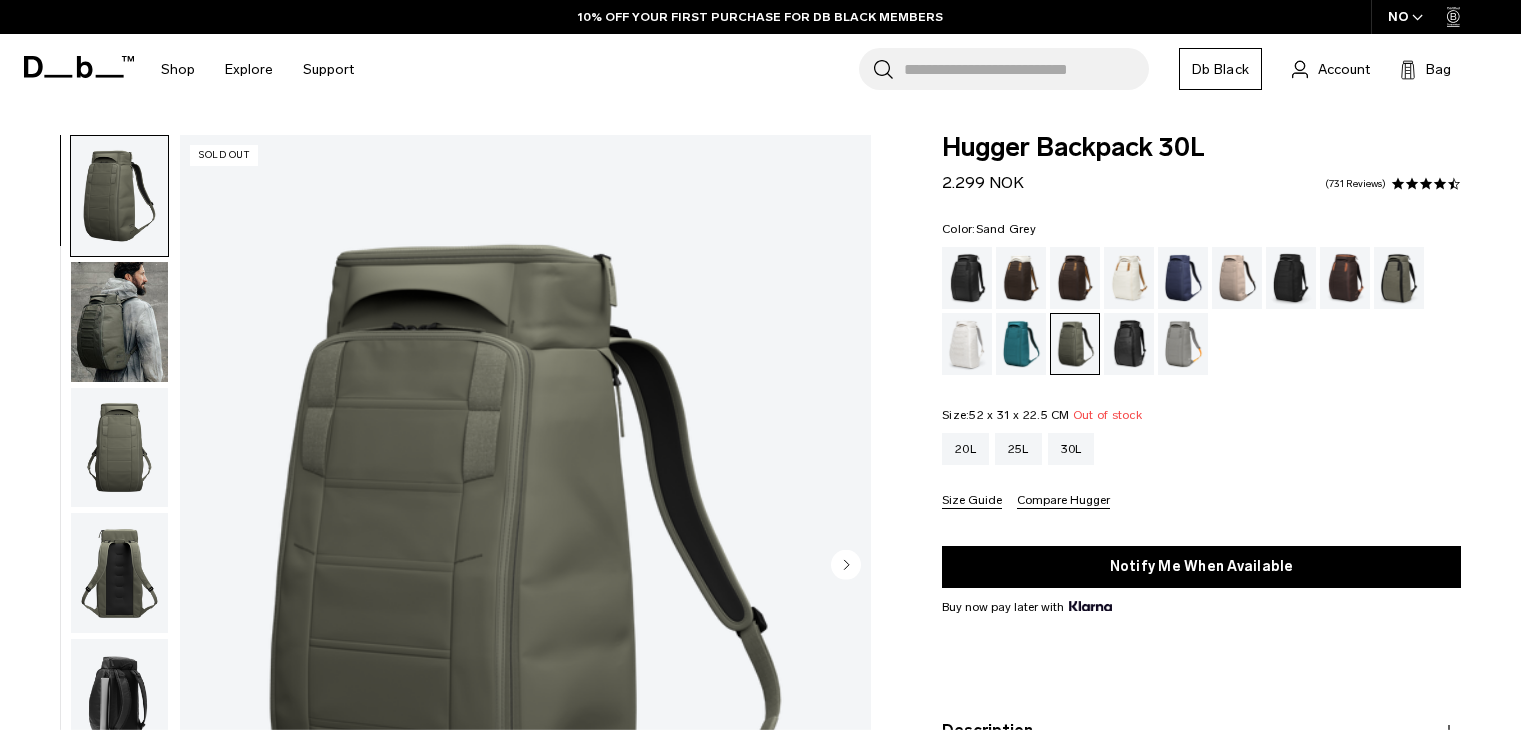 scroll, scrollTop: 0, scrollLeft: 0, axis: both 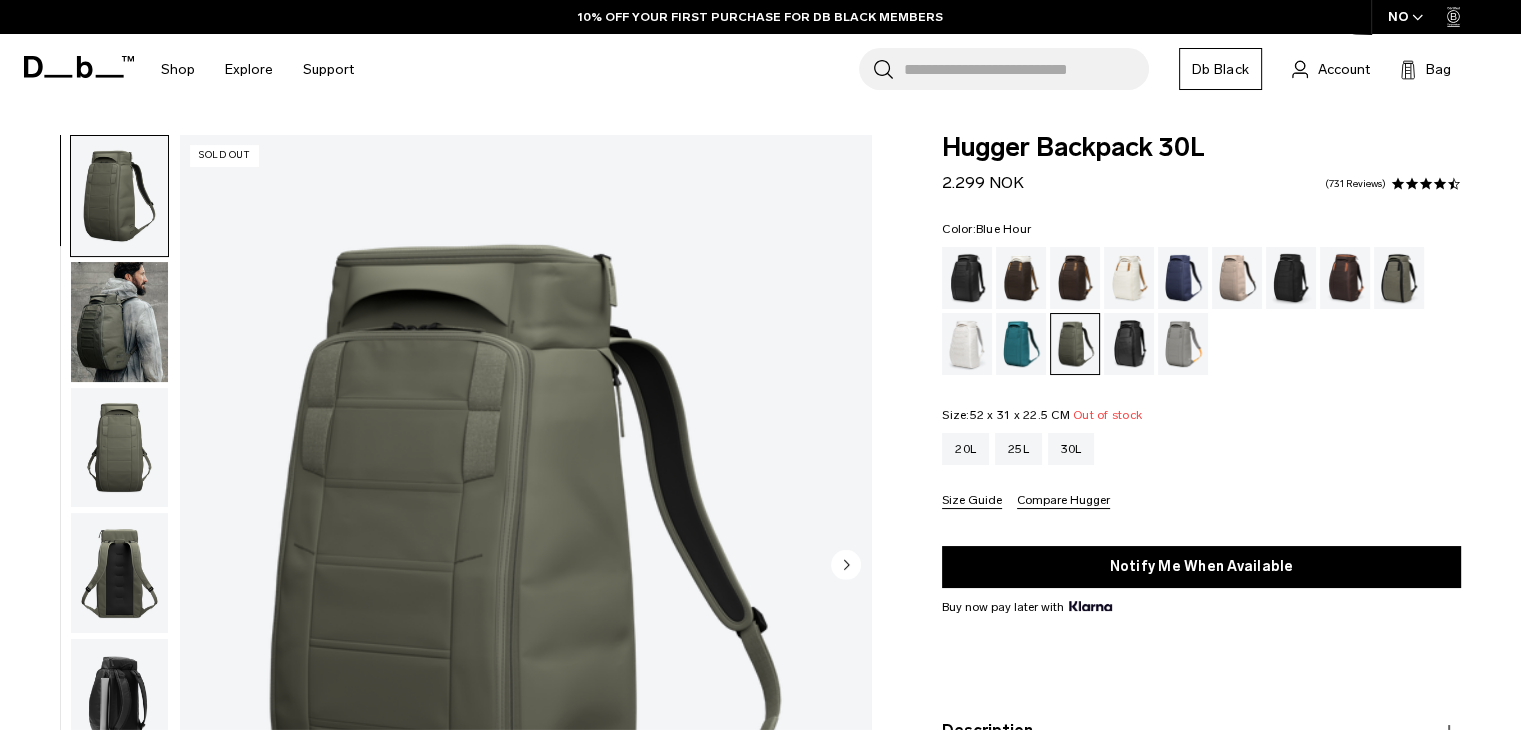 click at bounding box center (1183, 278) 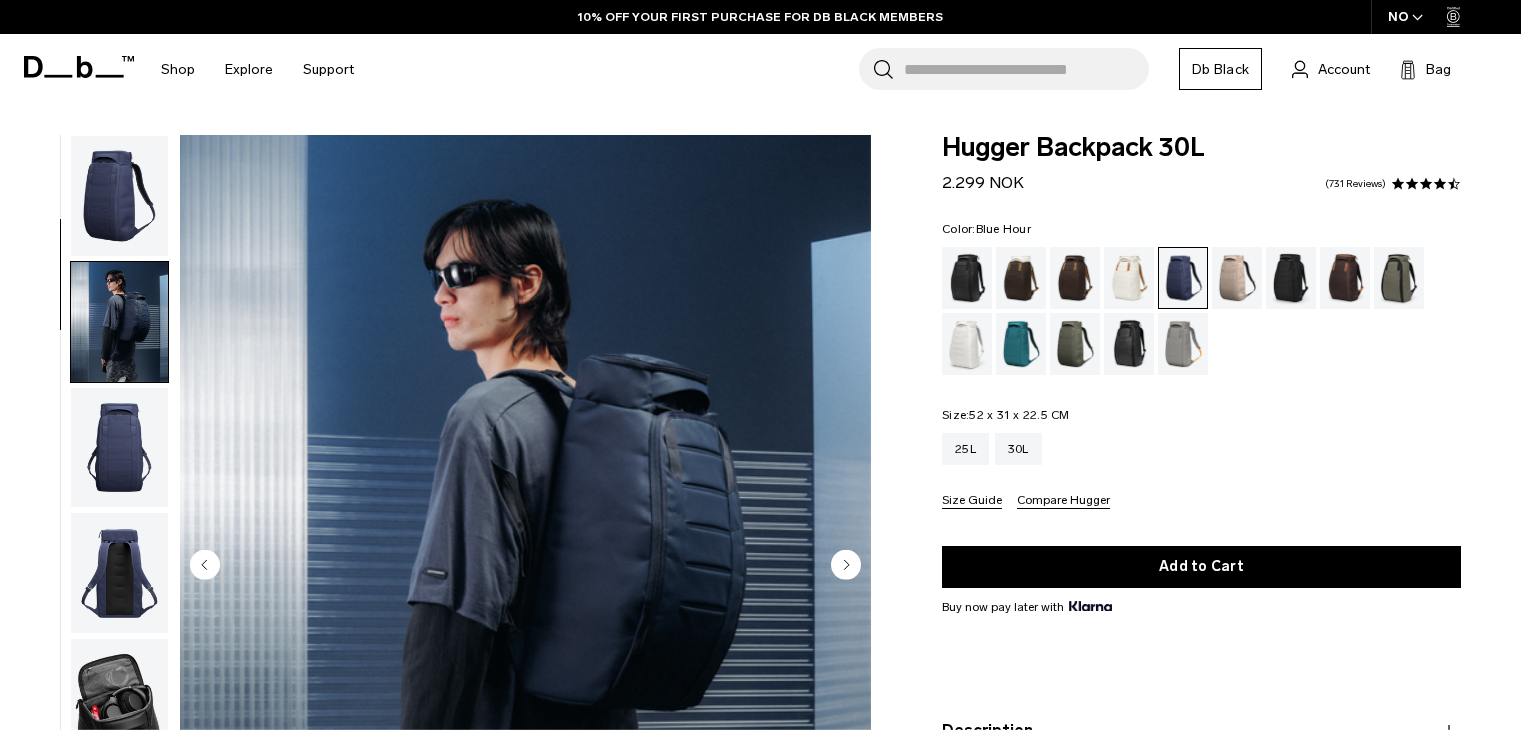 scroll, scrollTop: 0, scrollLeft: 0, axis: both 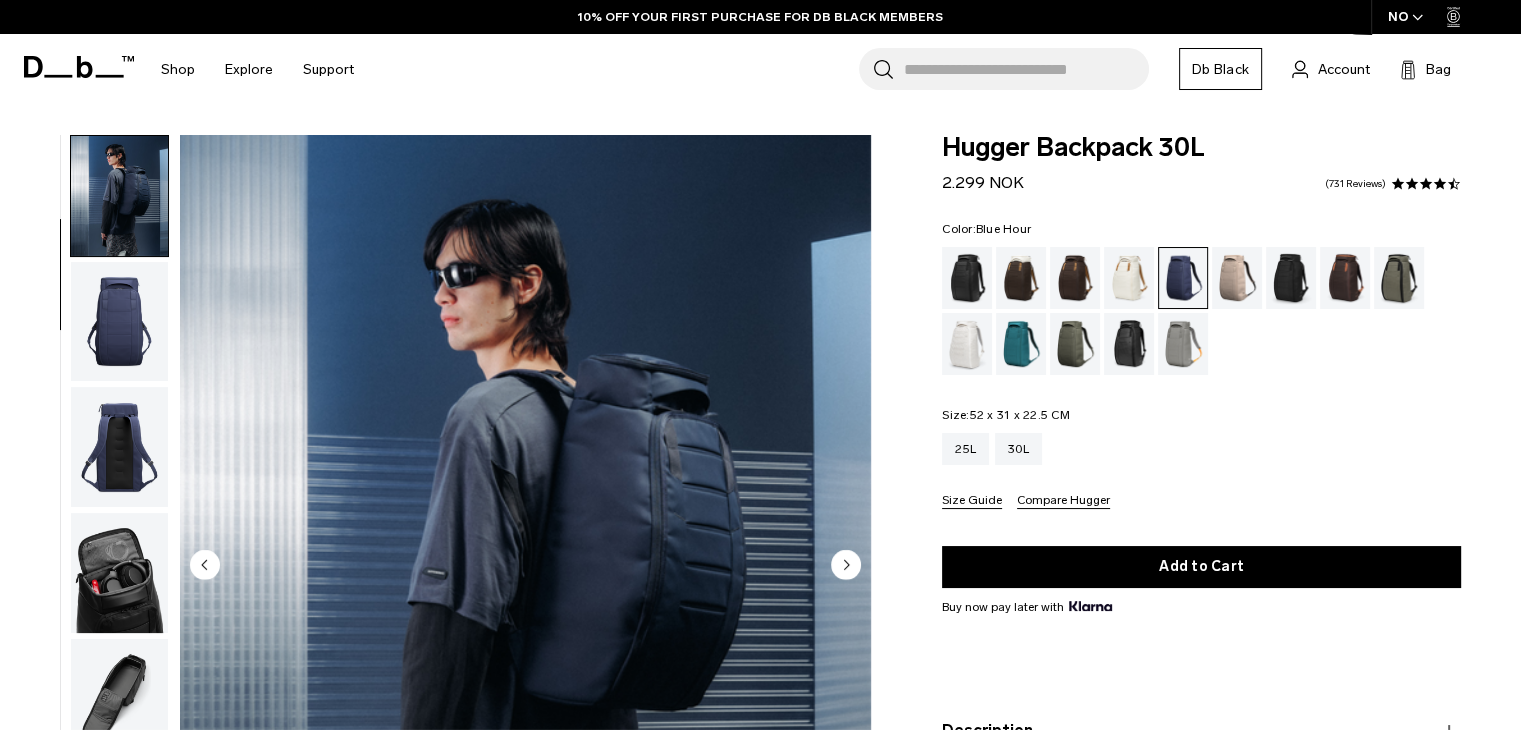 click 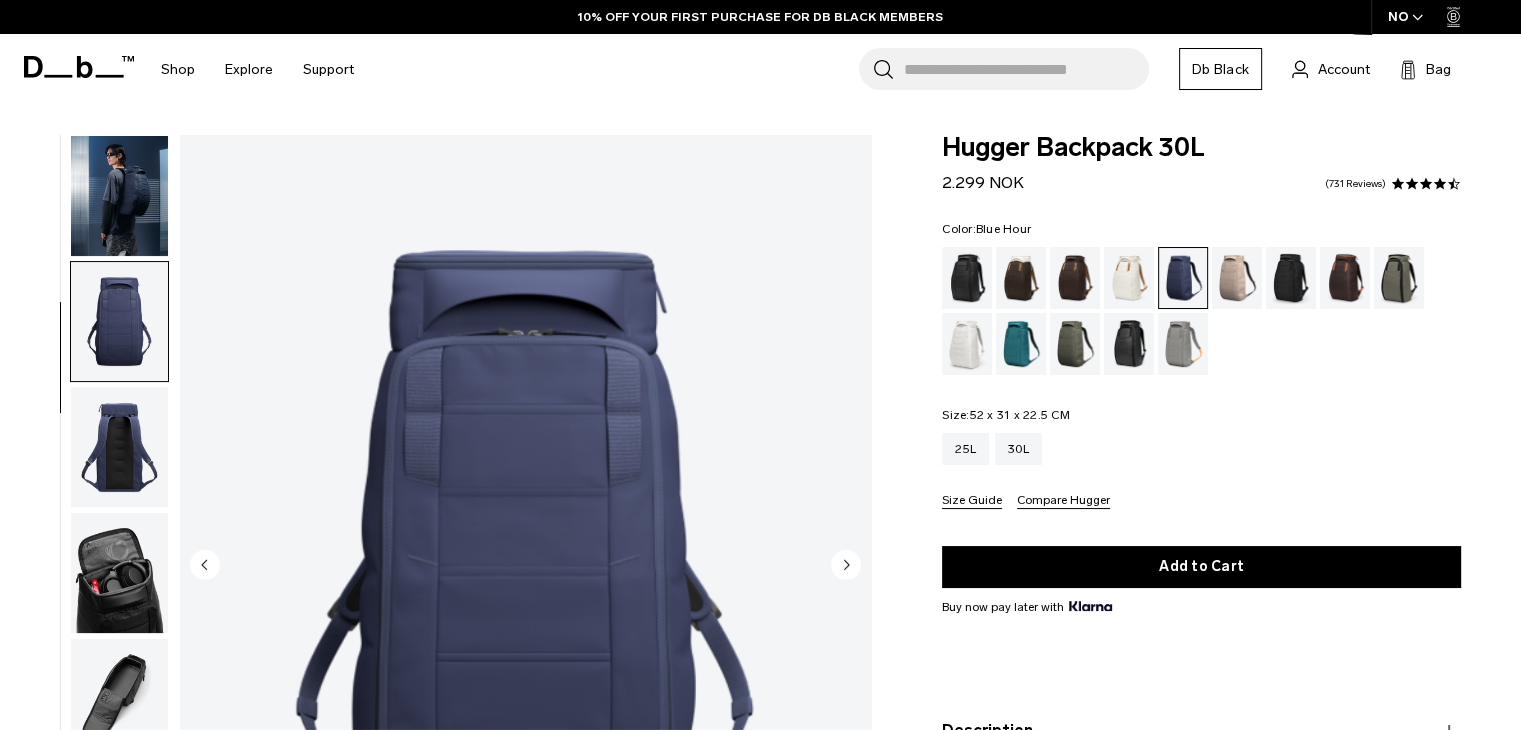 scroll, scrollTop: 252, scrollLeft: 0, axis: vertical 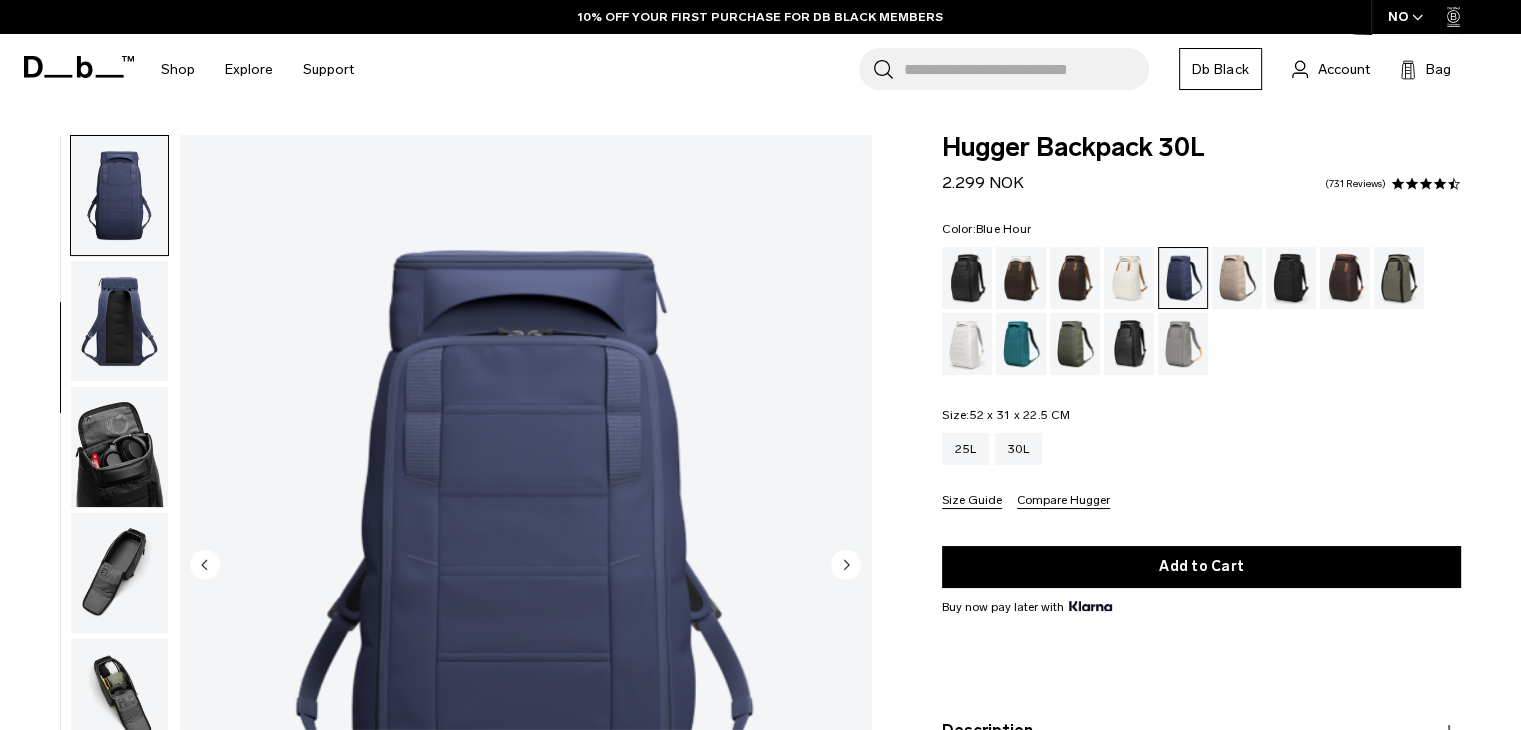 click 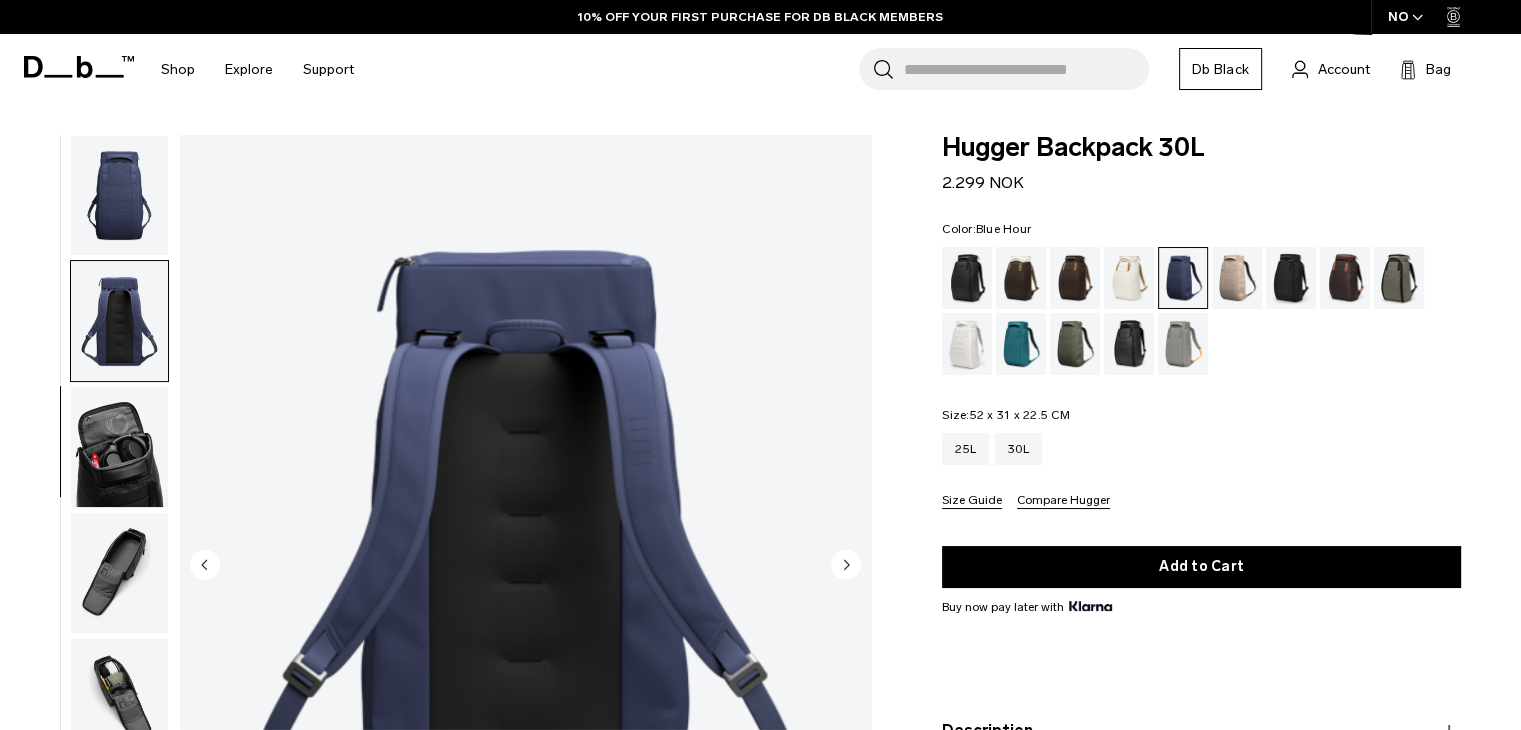 click 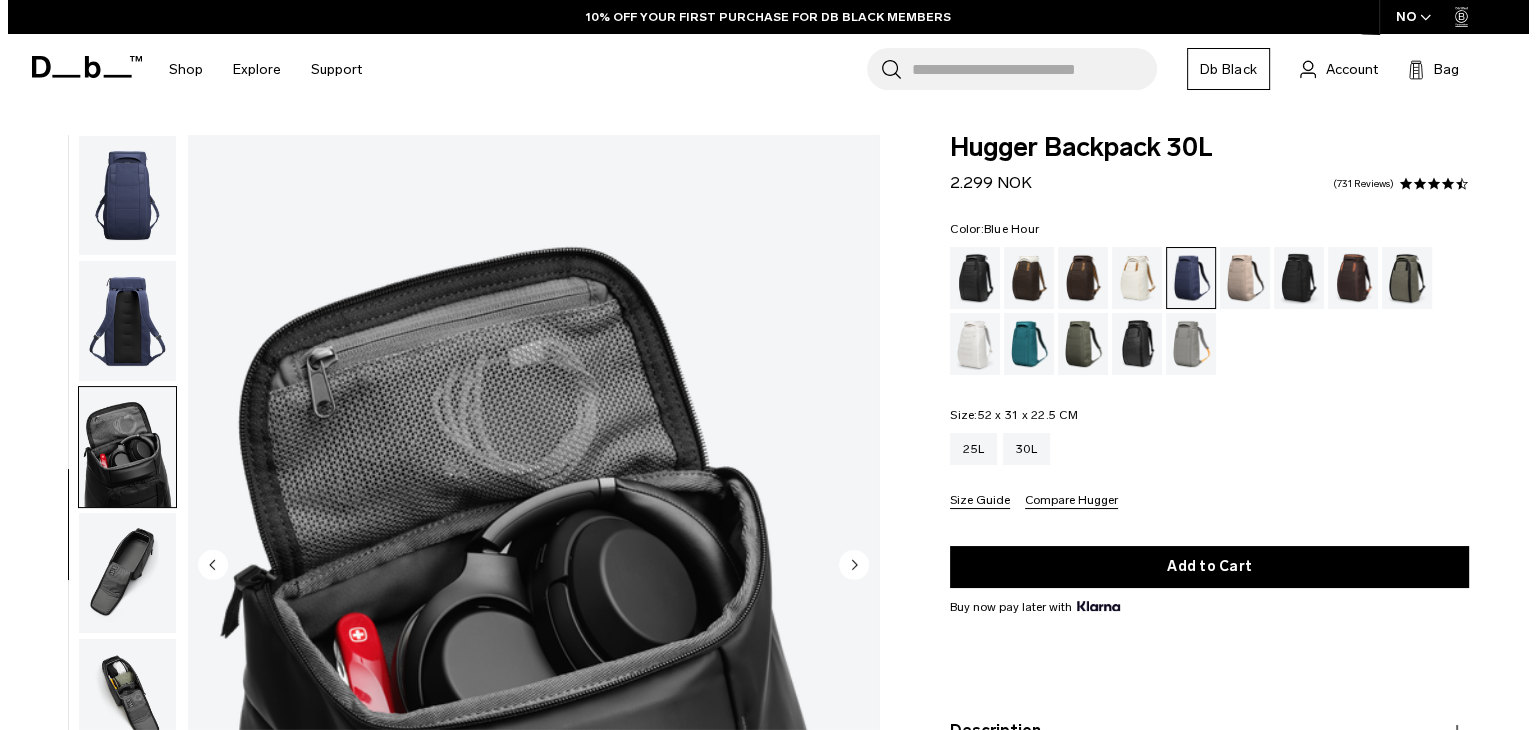 scroll, scrollTop: 392, scrollLeft: 0, axis: vertical 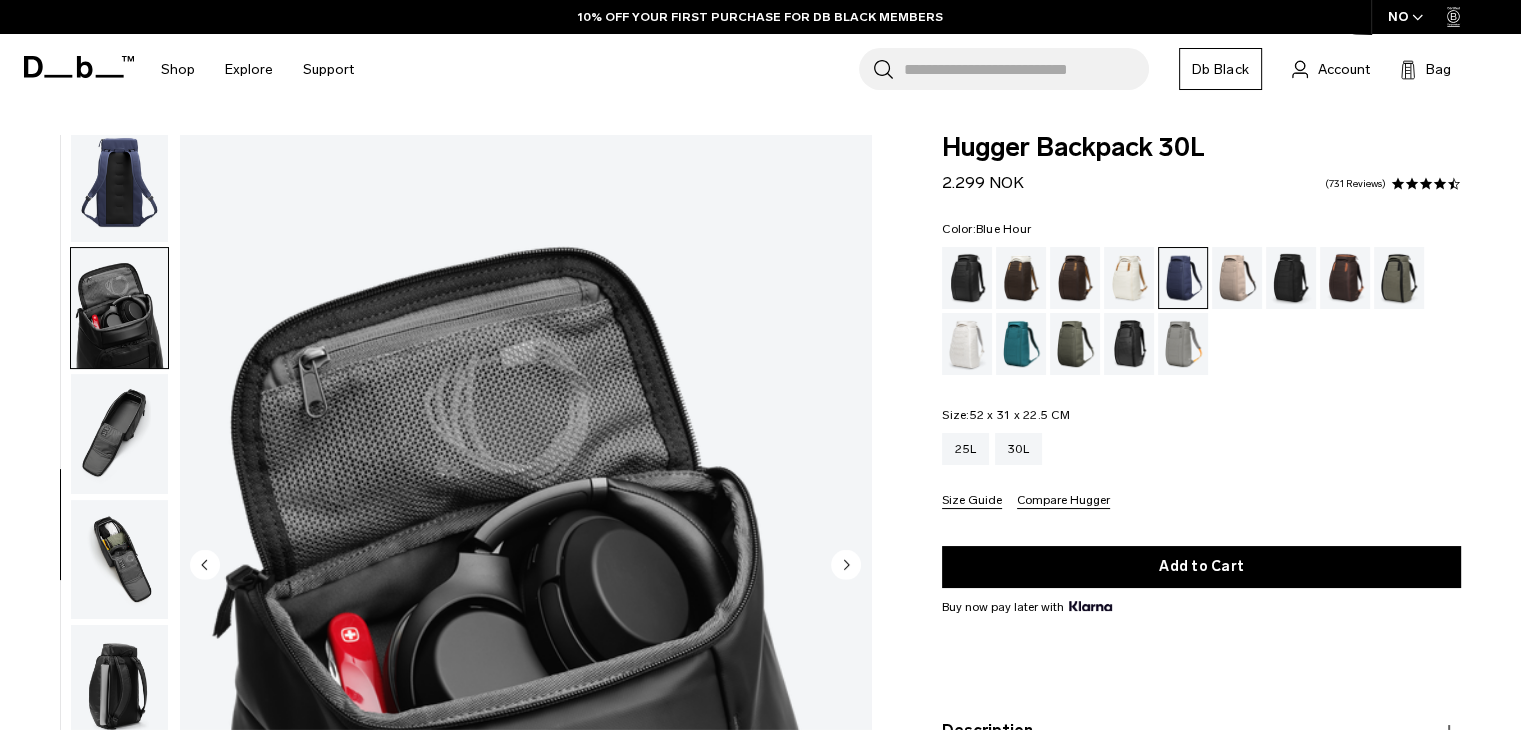 click 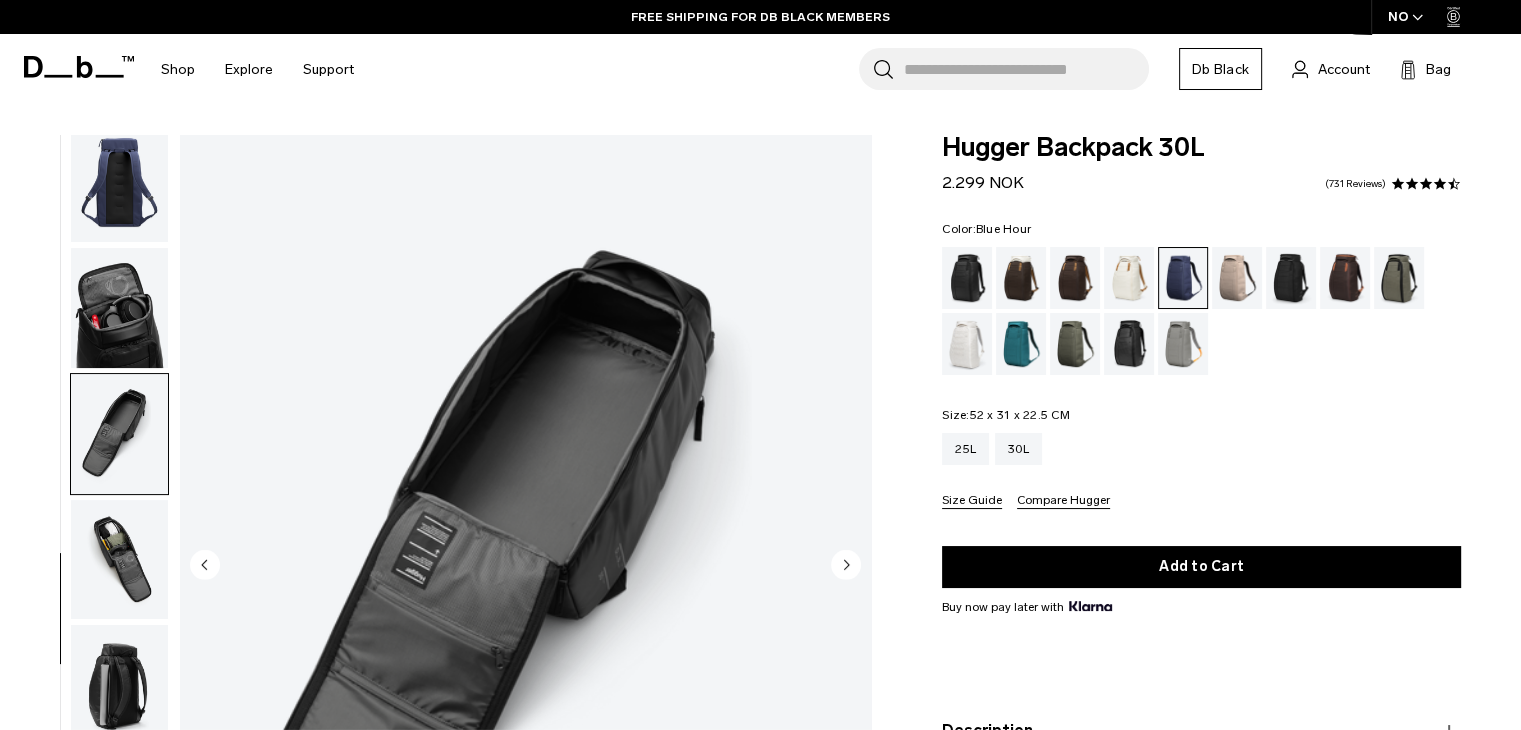 click 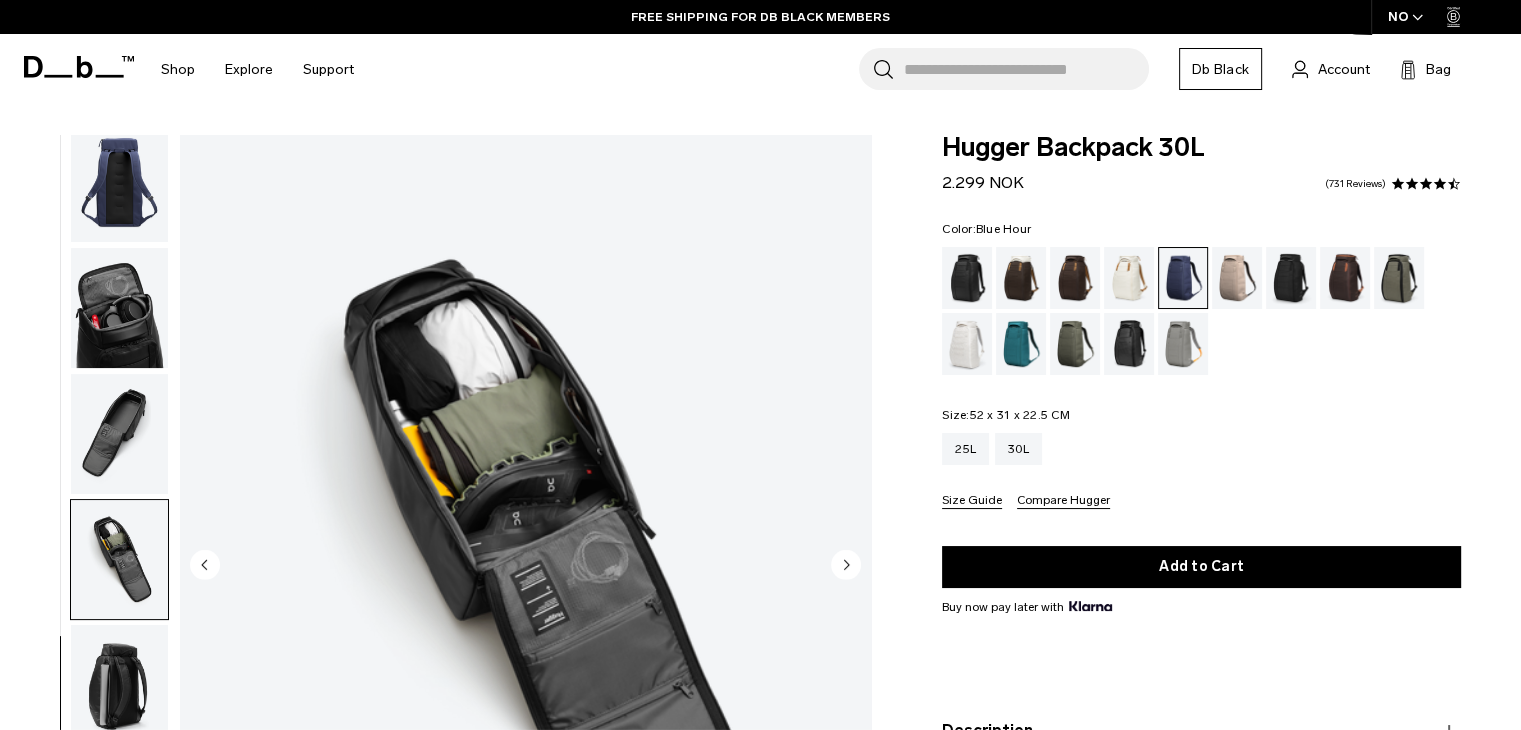 click 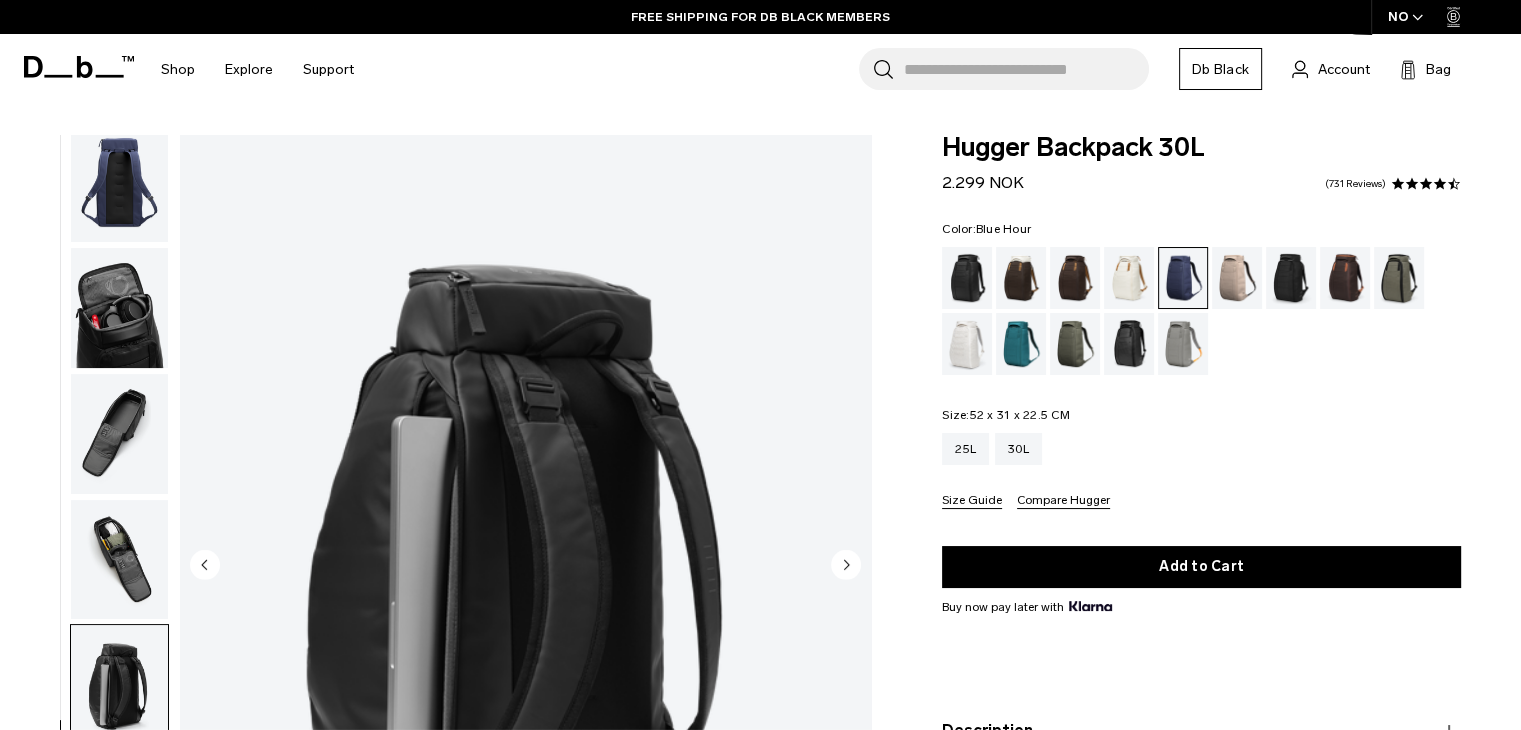 click 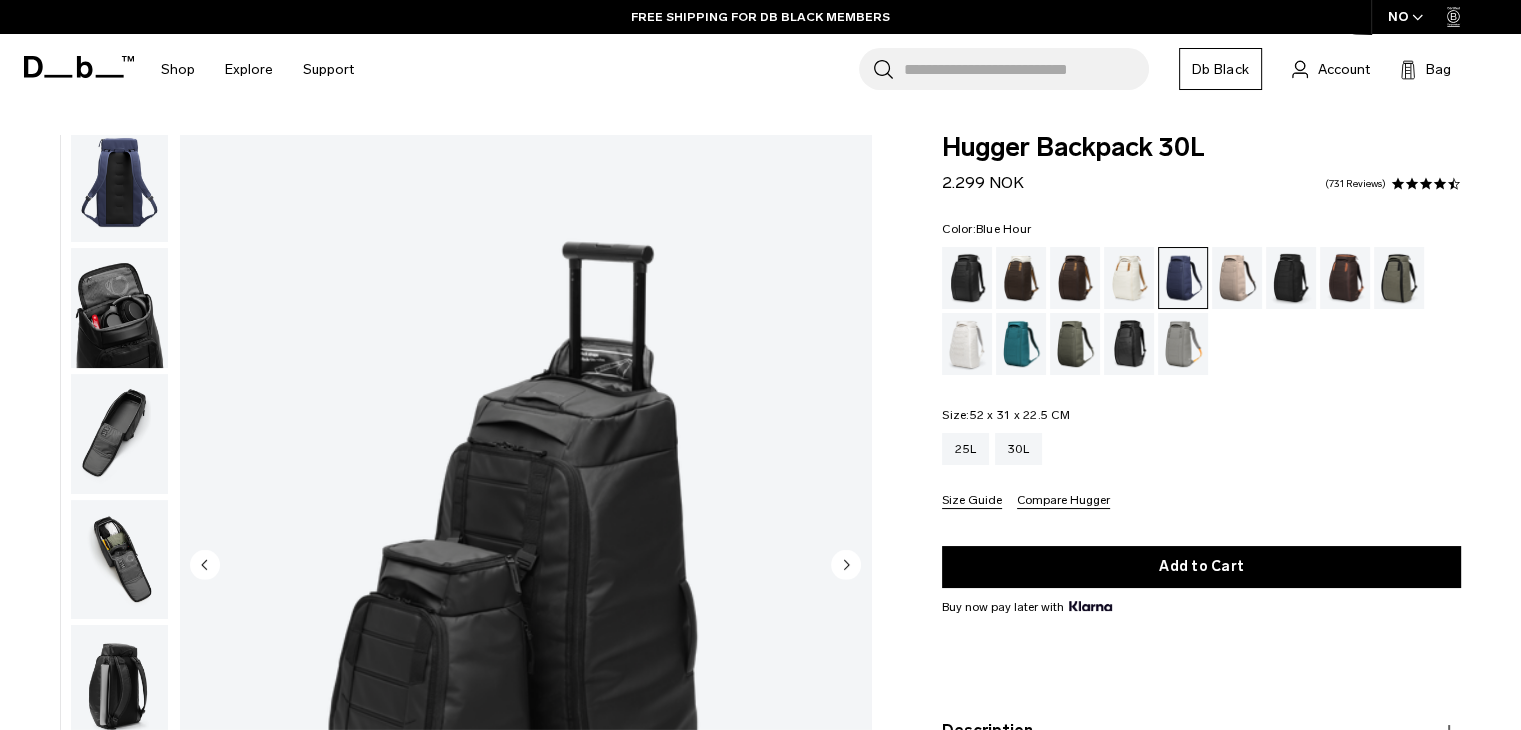 click 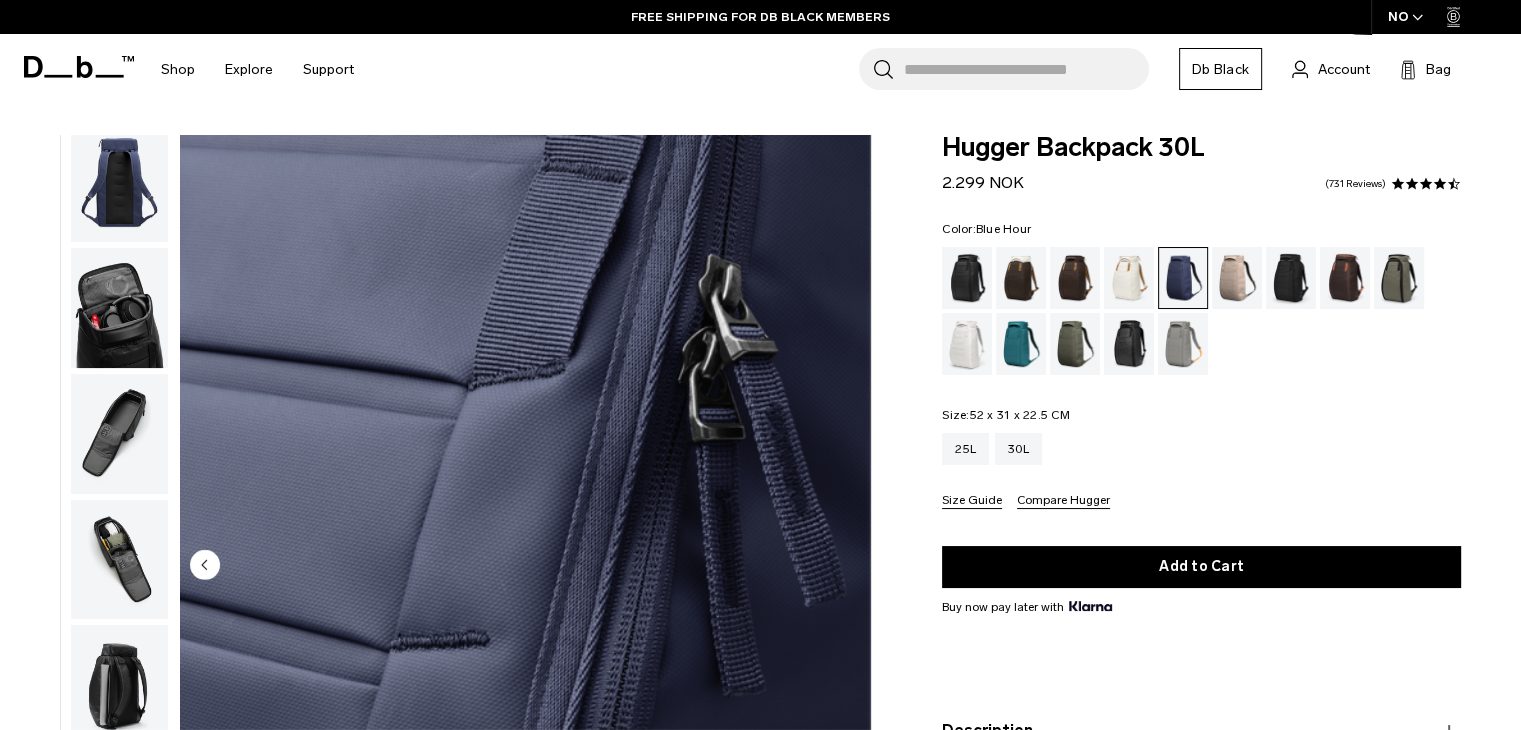 click at bounding box center [525, 566] 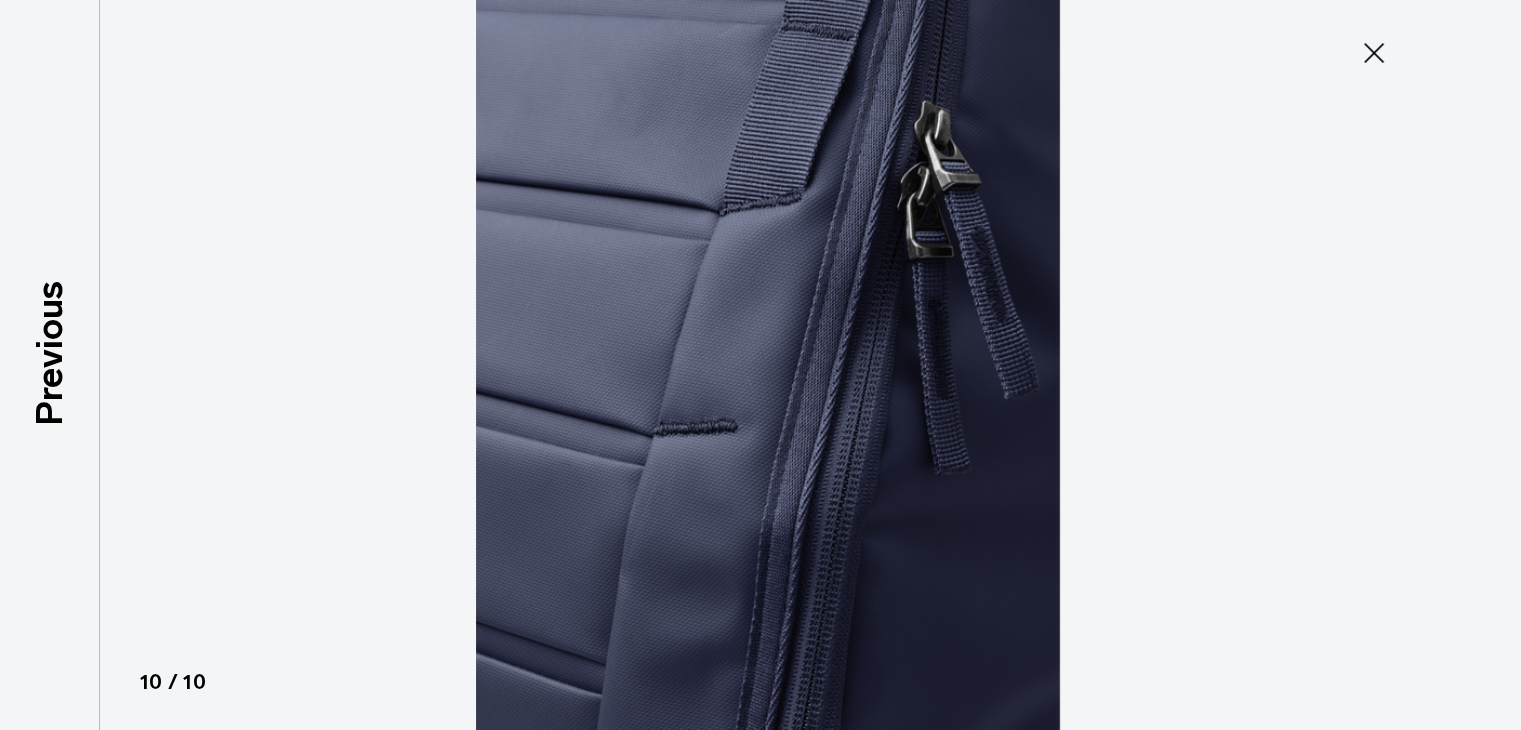scroll, scrollTop: 380, scrollLeft: 0, axis: vertical 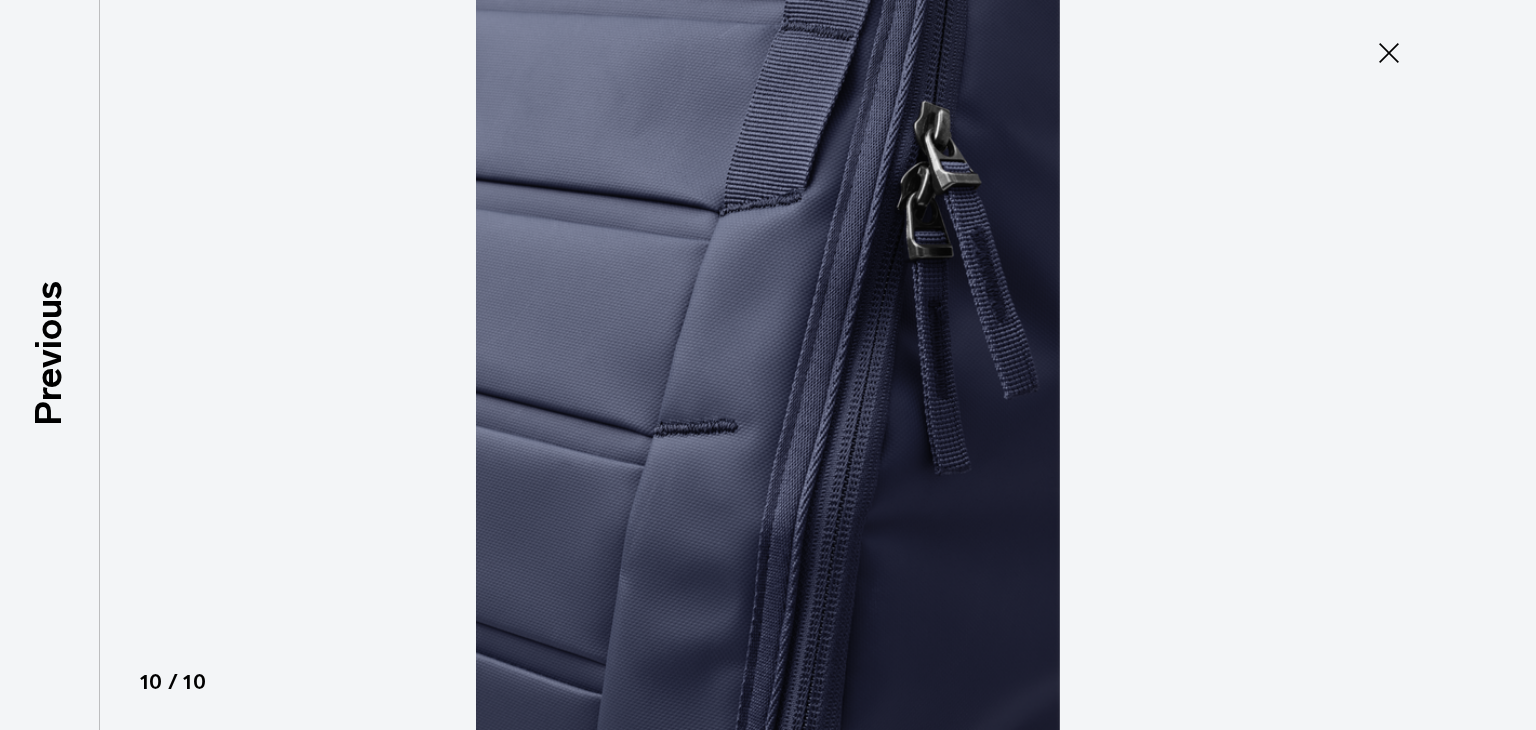 type on "Close" 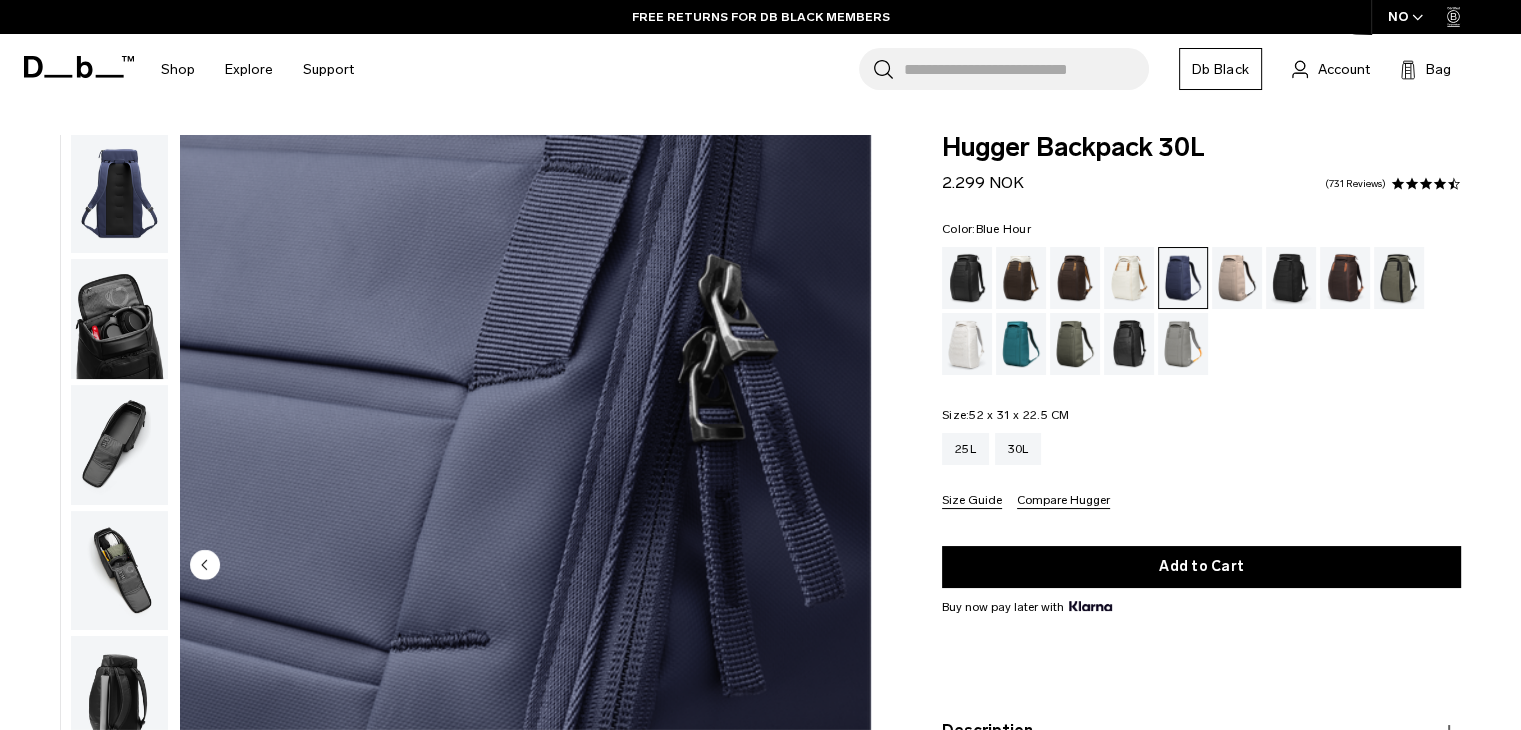 scroll, scrollTop: 392, scrollLeft: 0, axis: vertical 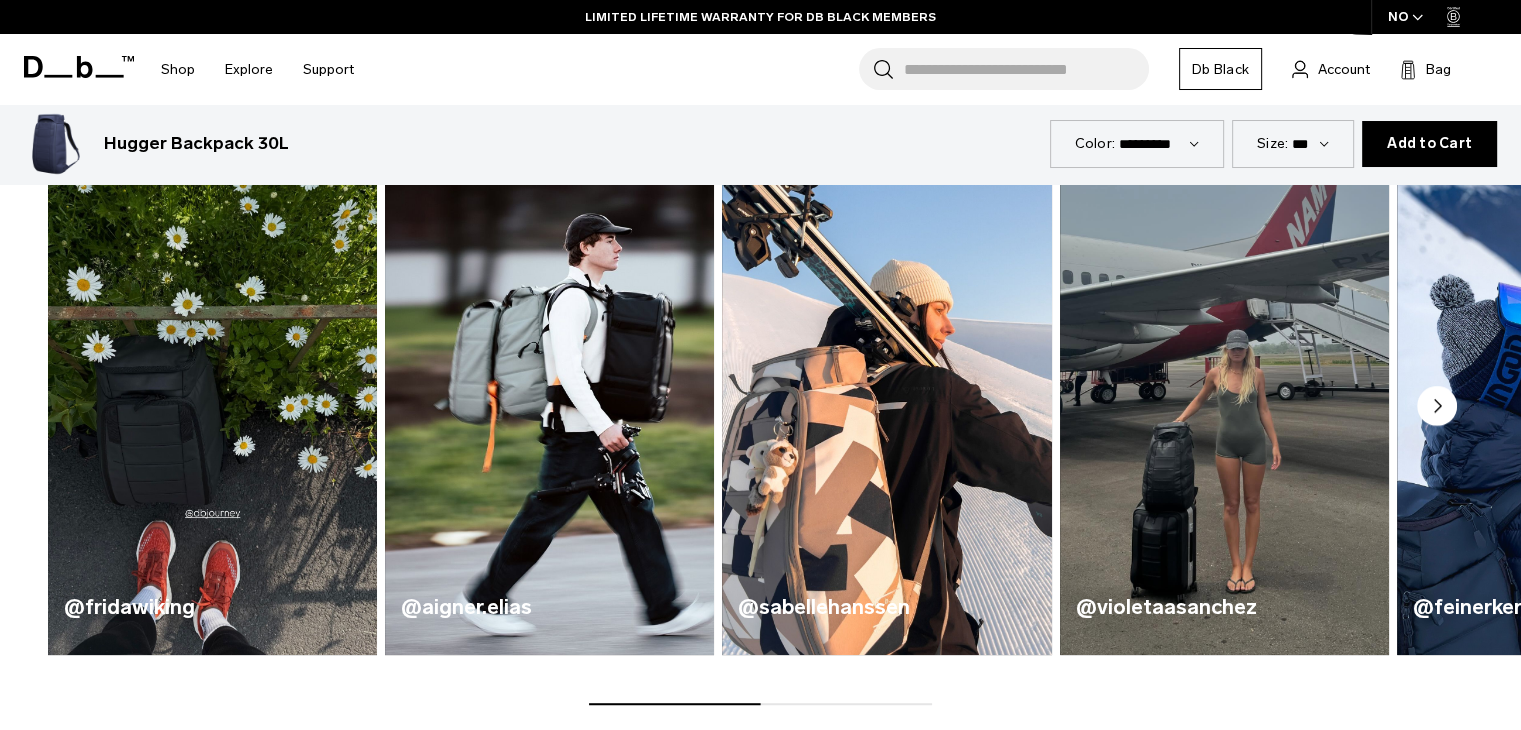 click 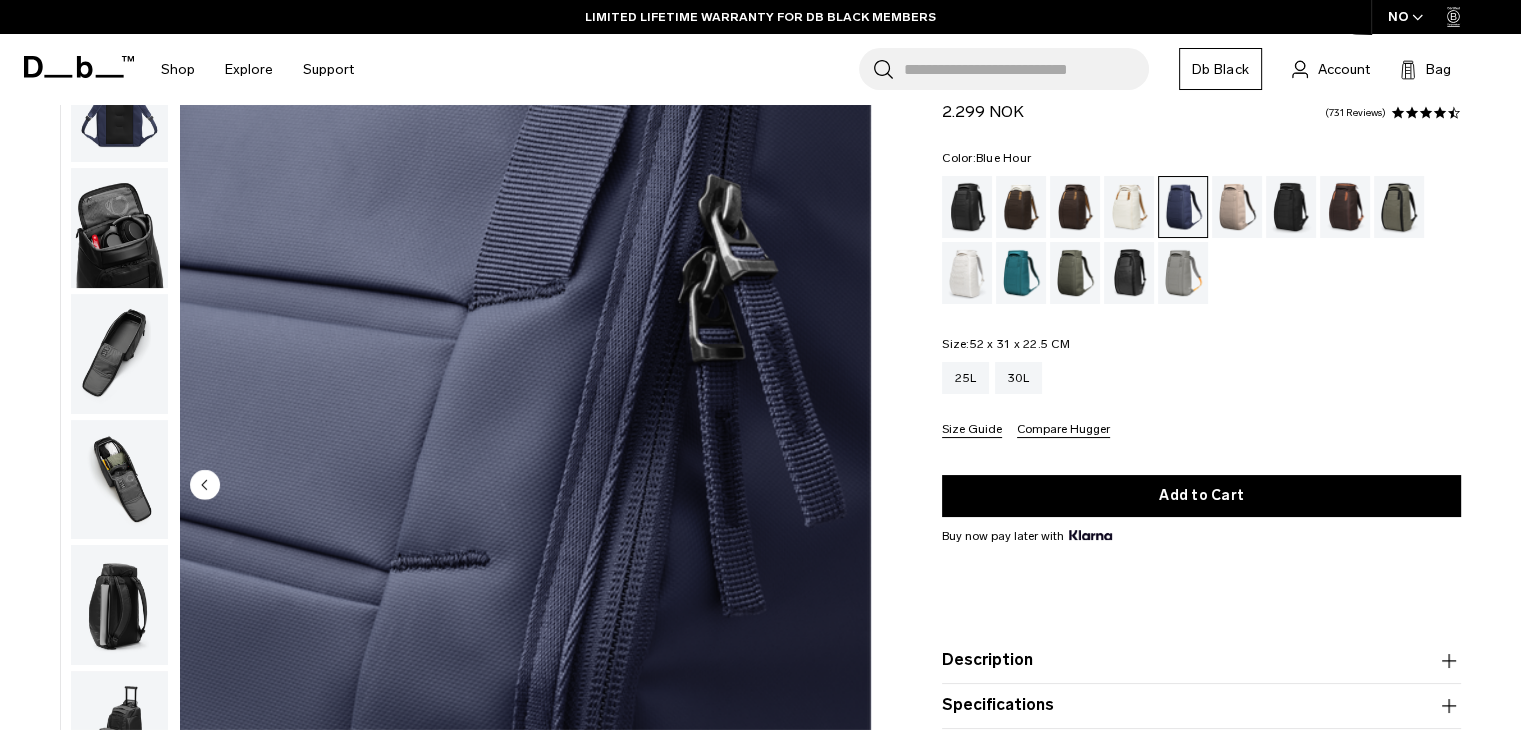 scroll, scrollTop: 79, scrollLeft: 0, axis: vertical 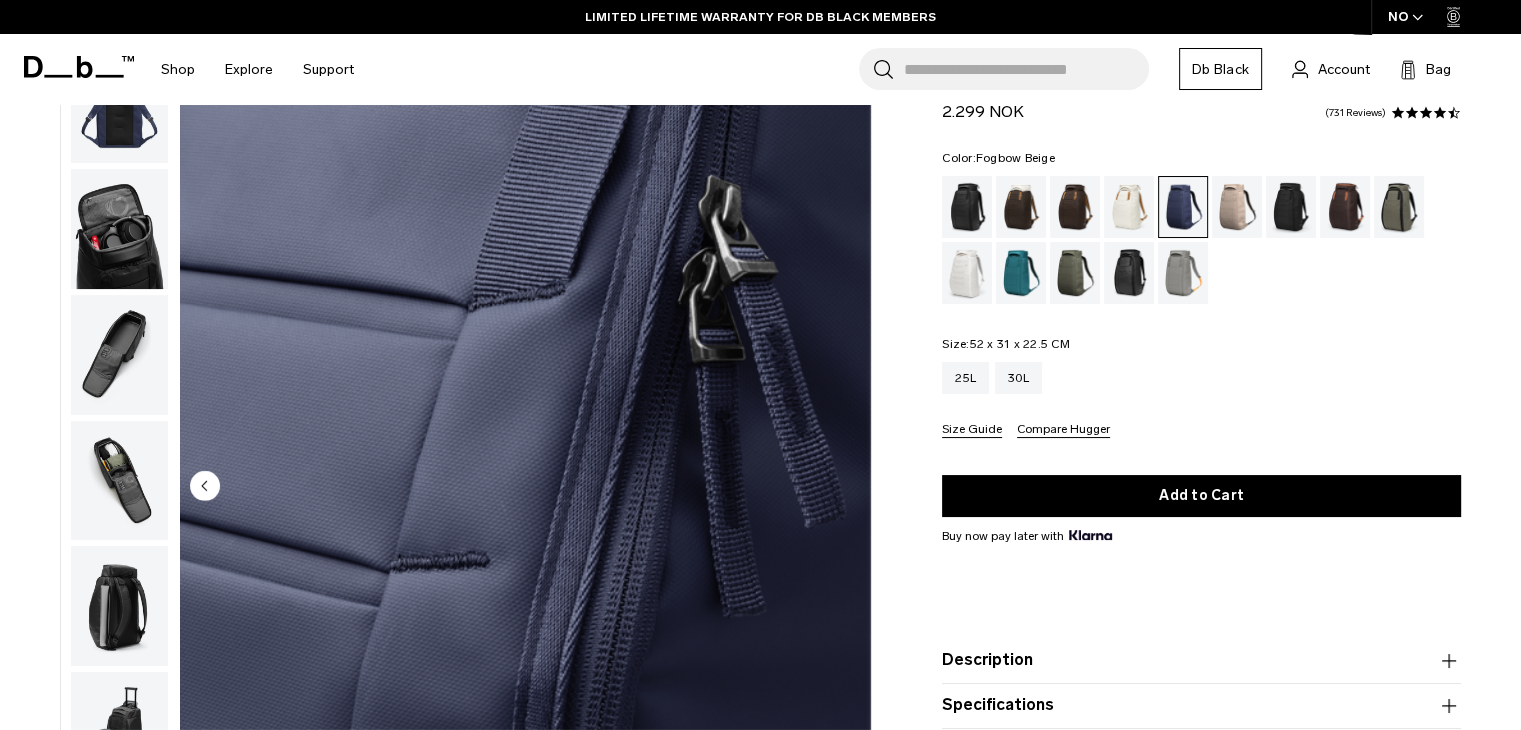 click at bounding box center [1237, 207] 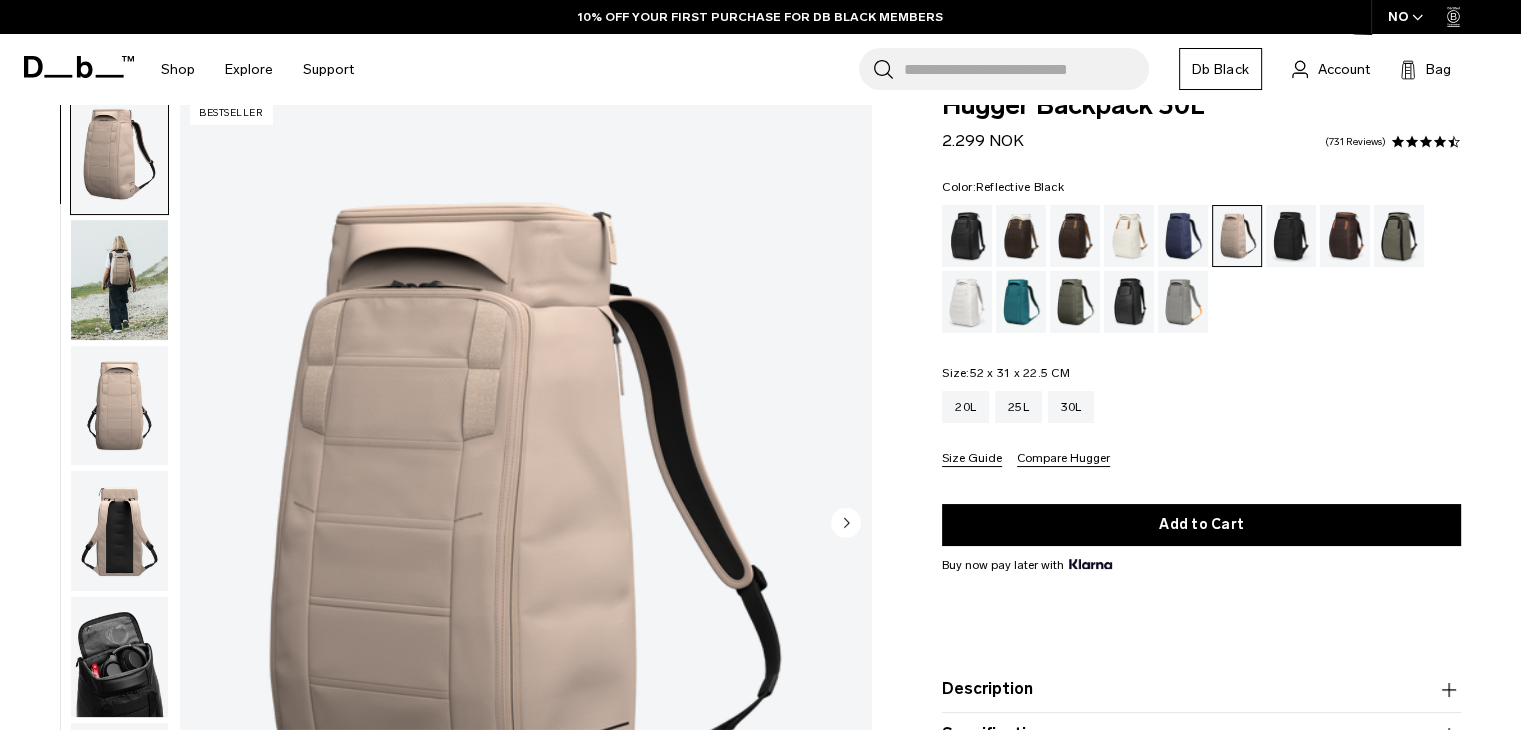 scroll, scrollTop: 42, scrollLeft: 0, axis: vertical 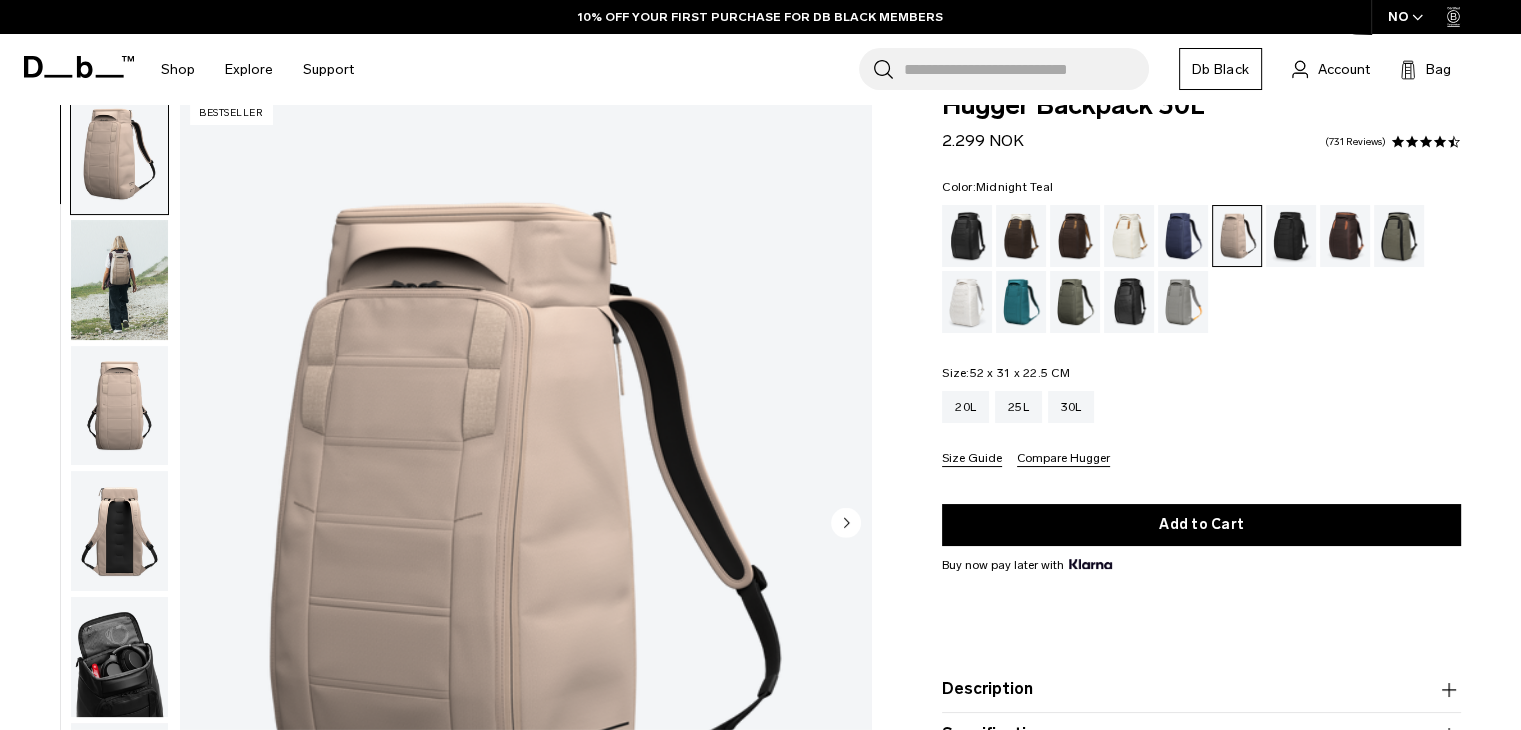 click at bounding box center [1021, 302] 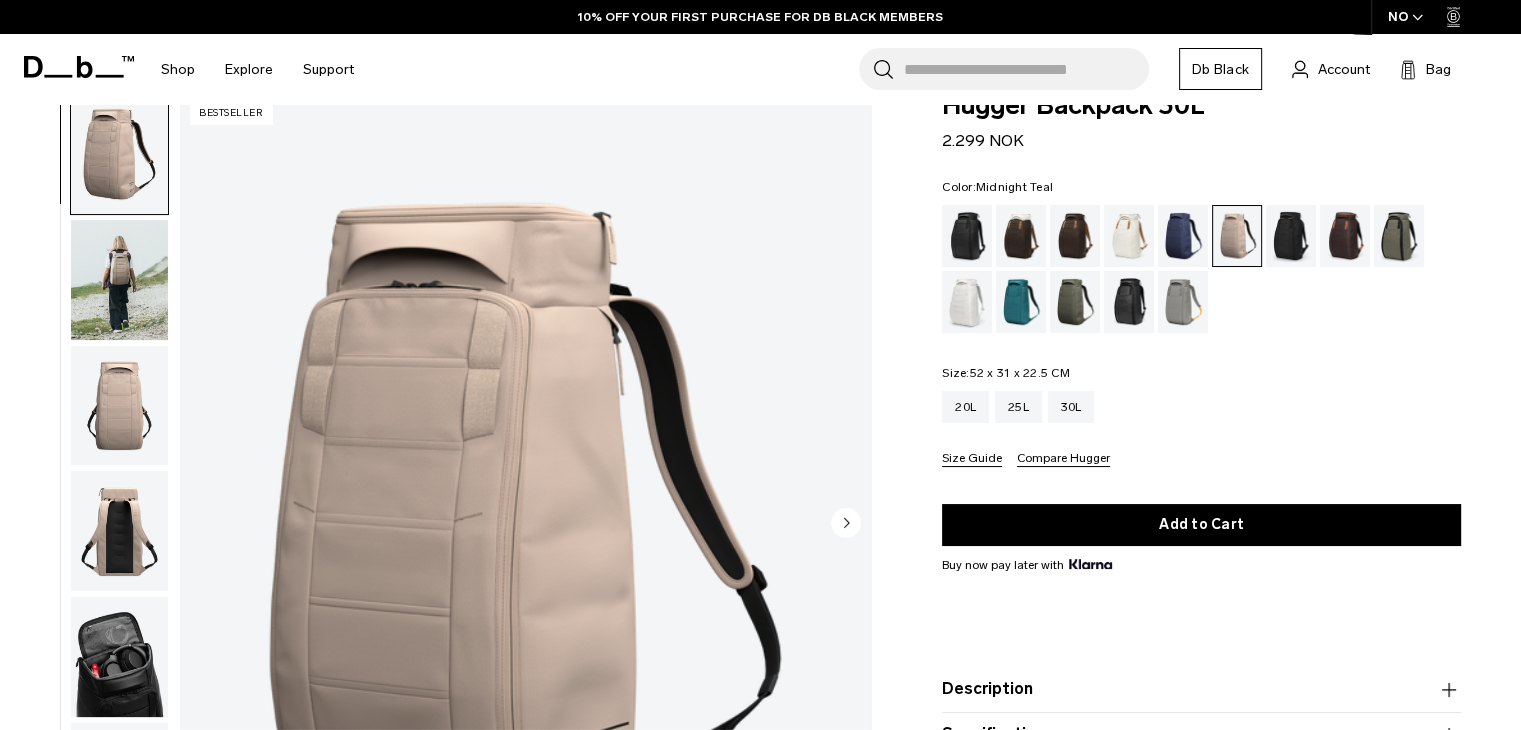 scroll, scrollTop: 0, scrollLeft: 0, axis: both 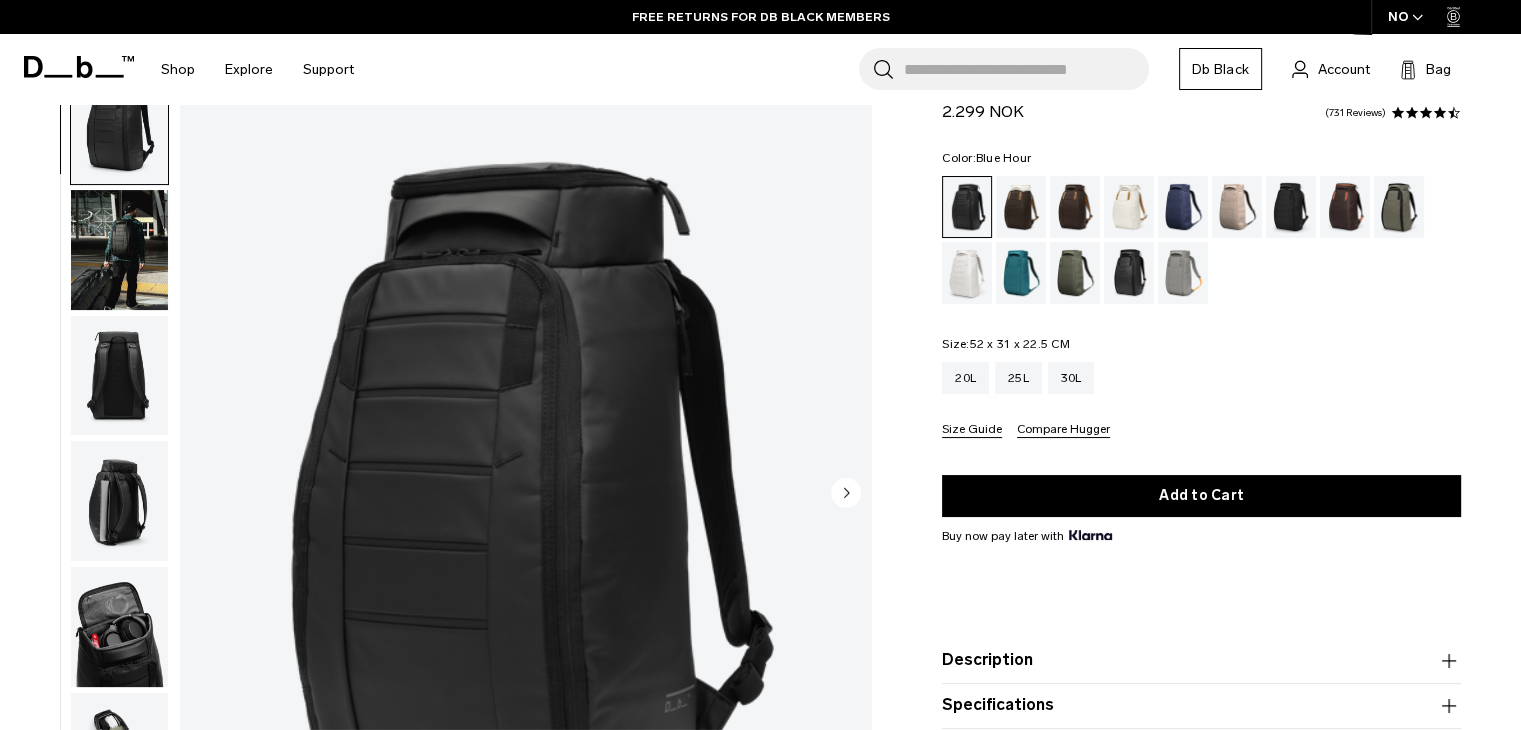click at bounding box center (1183, 207) 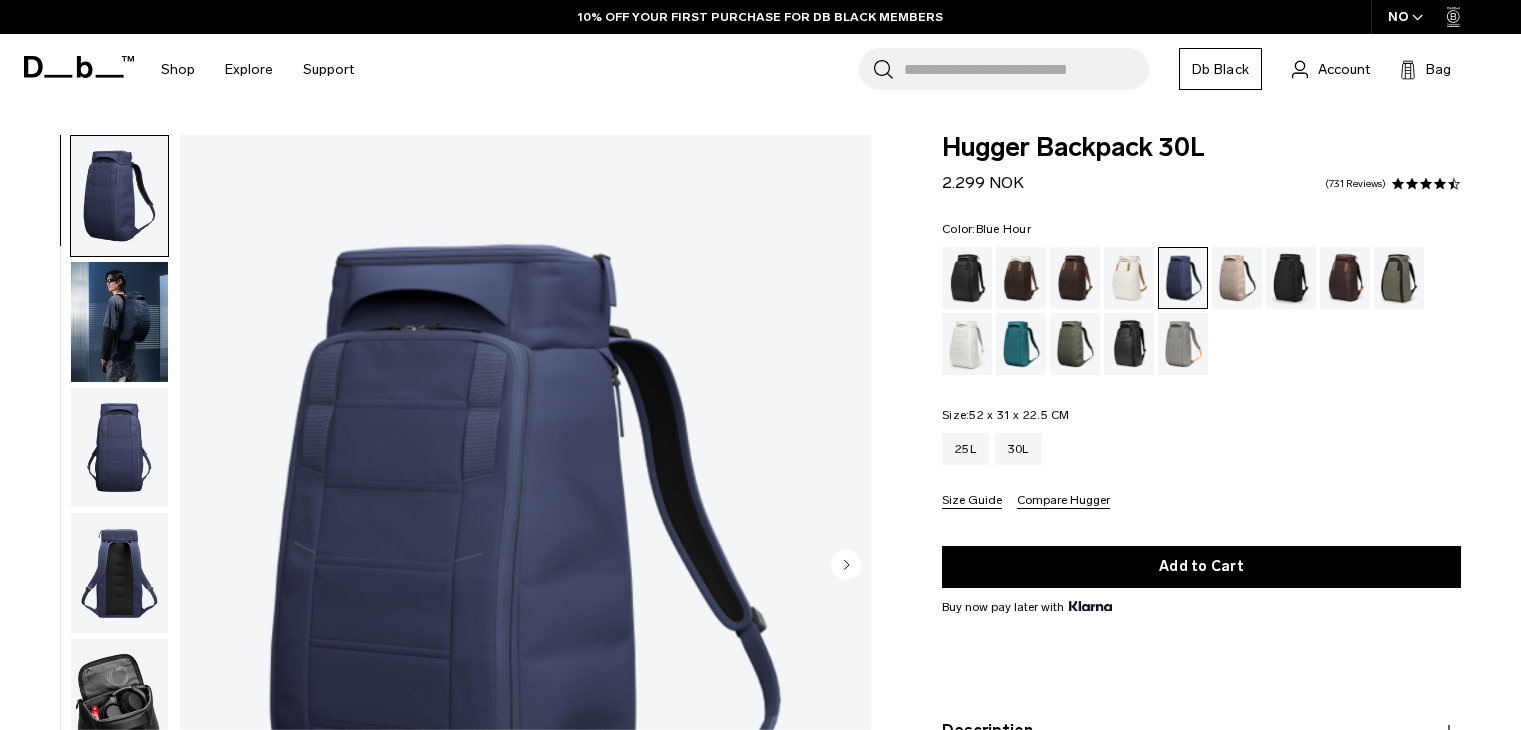 click on "Add to Cart" at bounding box center [1201, 567] 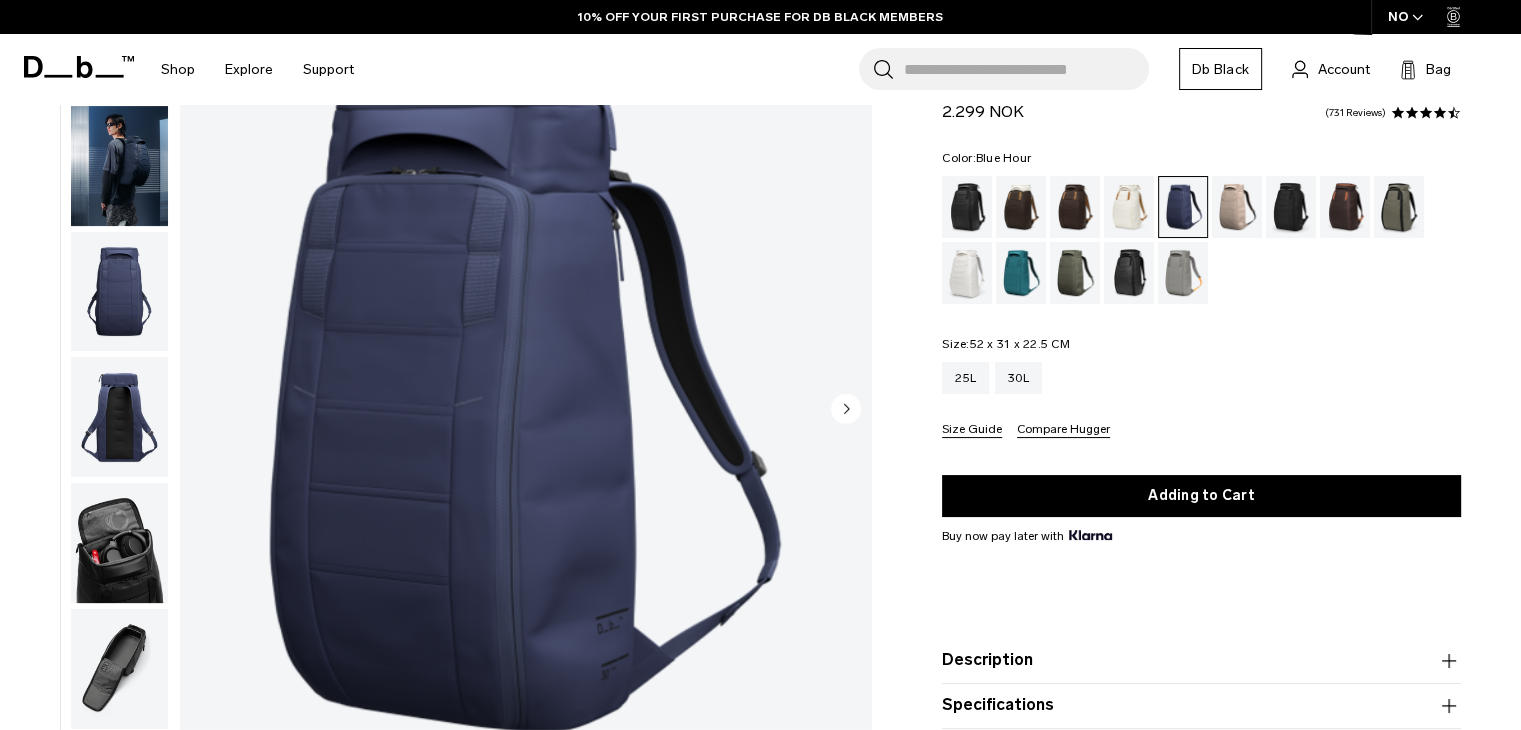 scroll, scrollTop: 156, scrollLeft: 0, axis: vertical 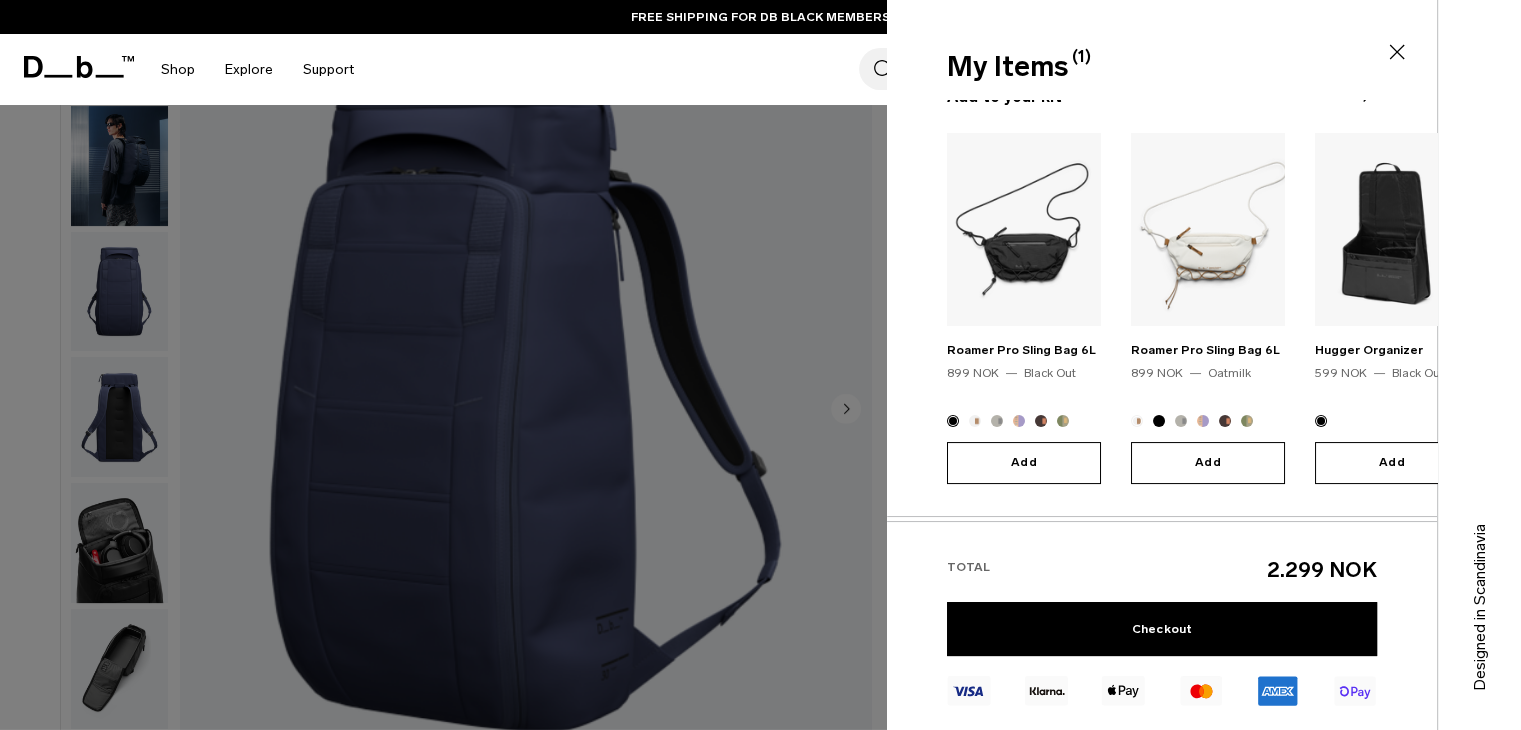 click 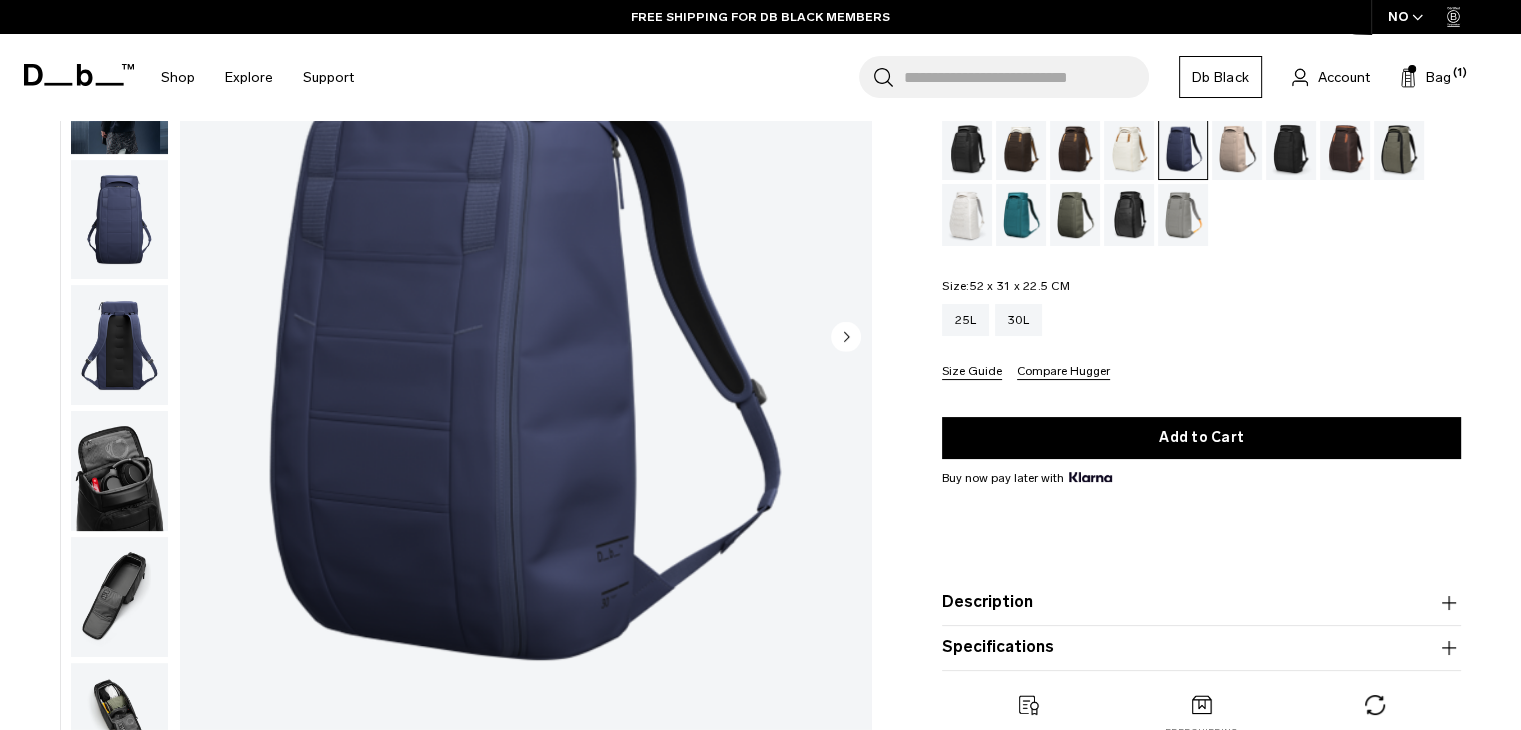 scroll, scrollTop: 0, scrollLeft: 0, axis: both 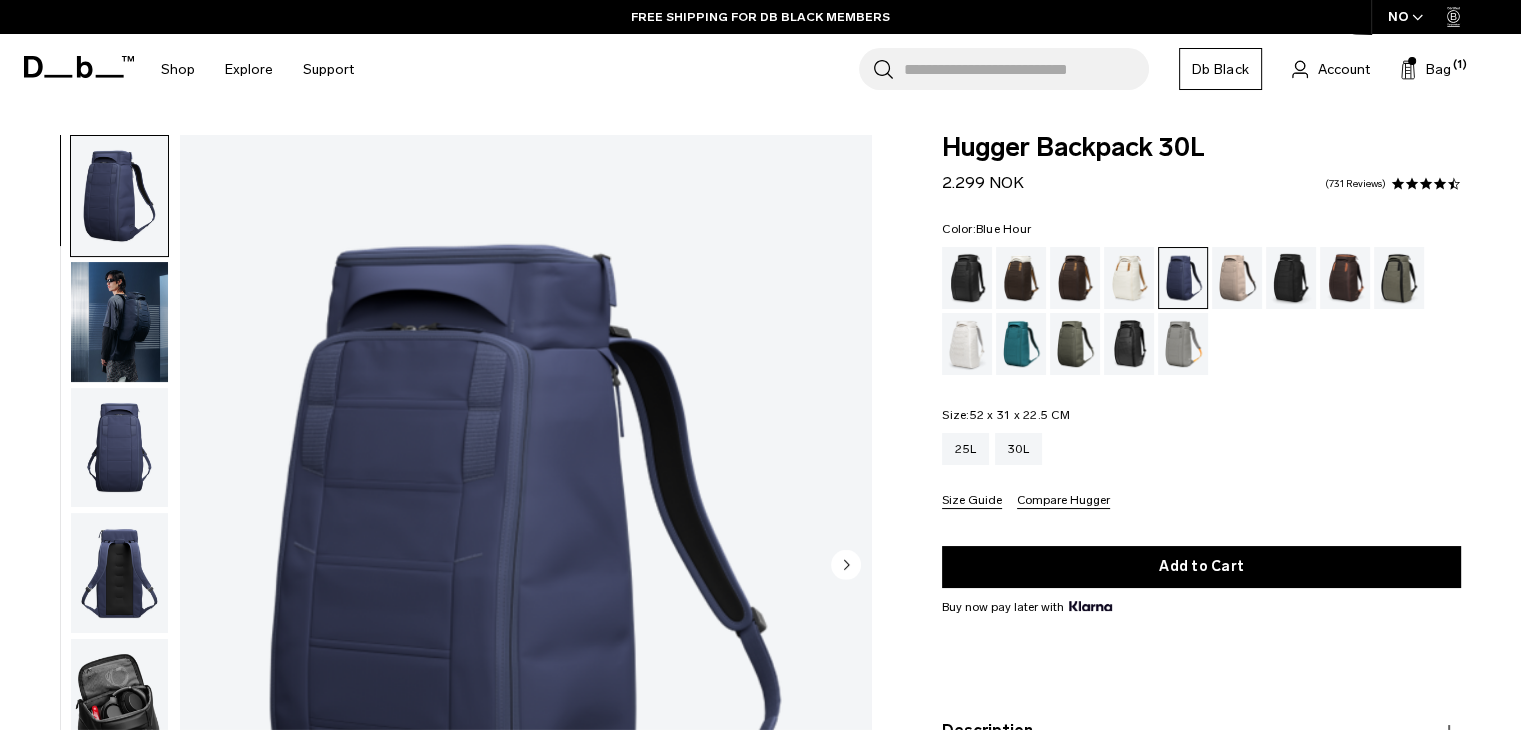 click at bounding box center [525, 566] 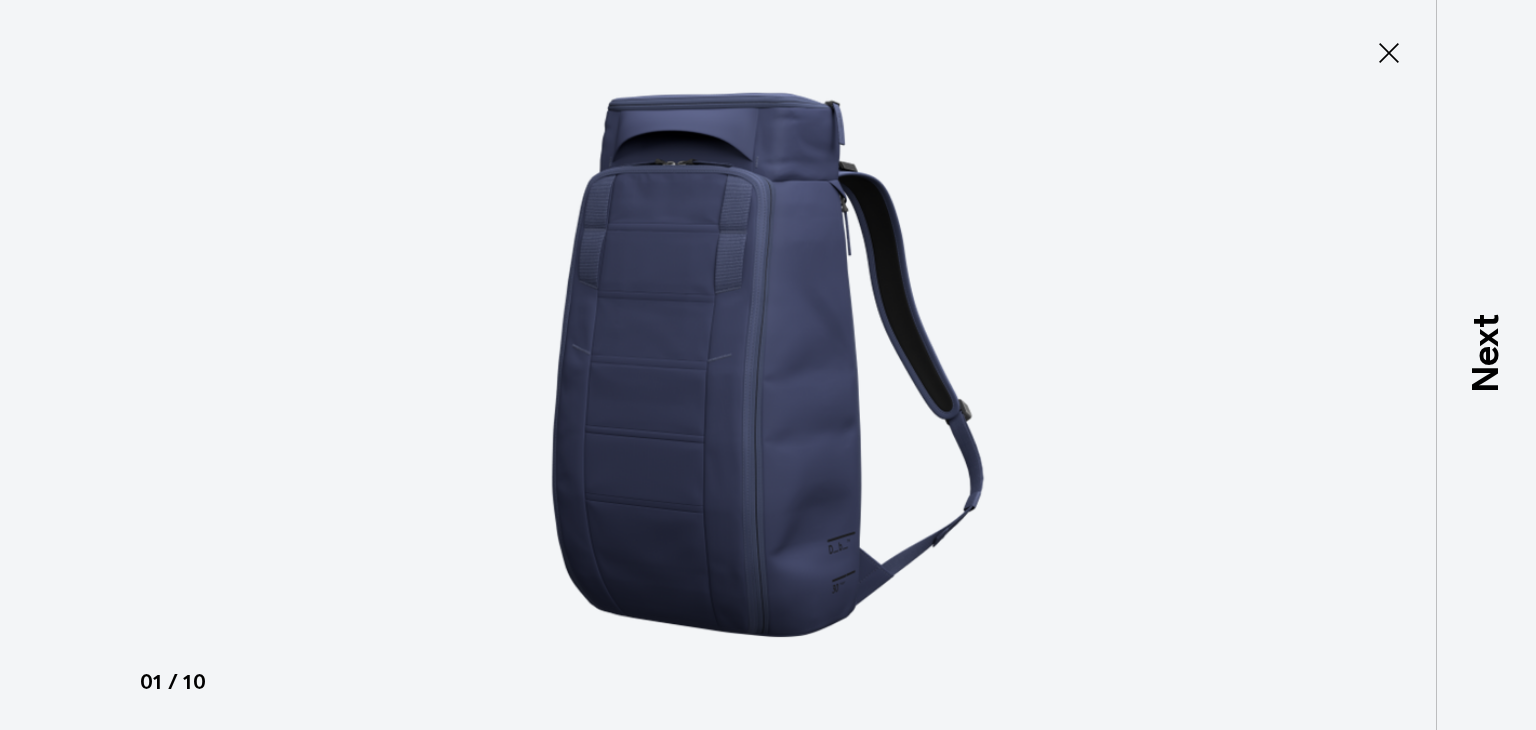 click 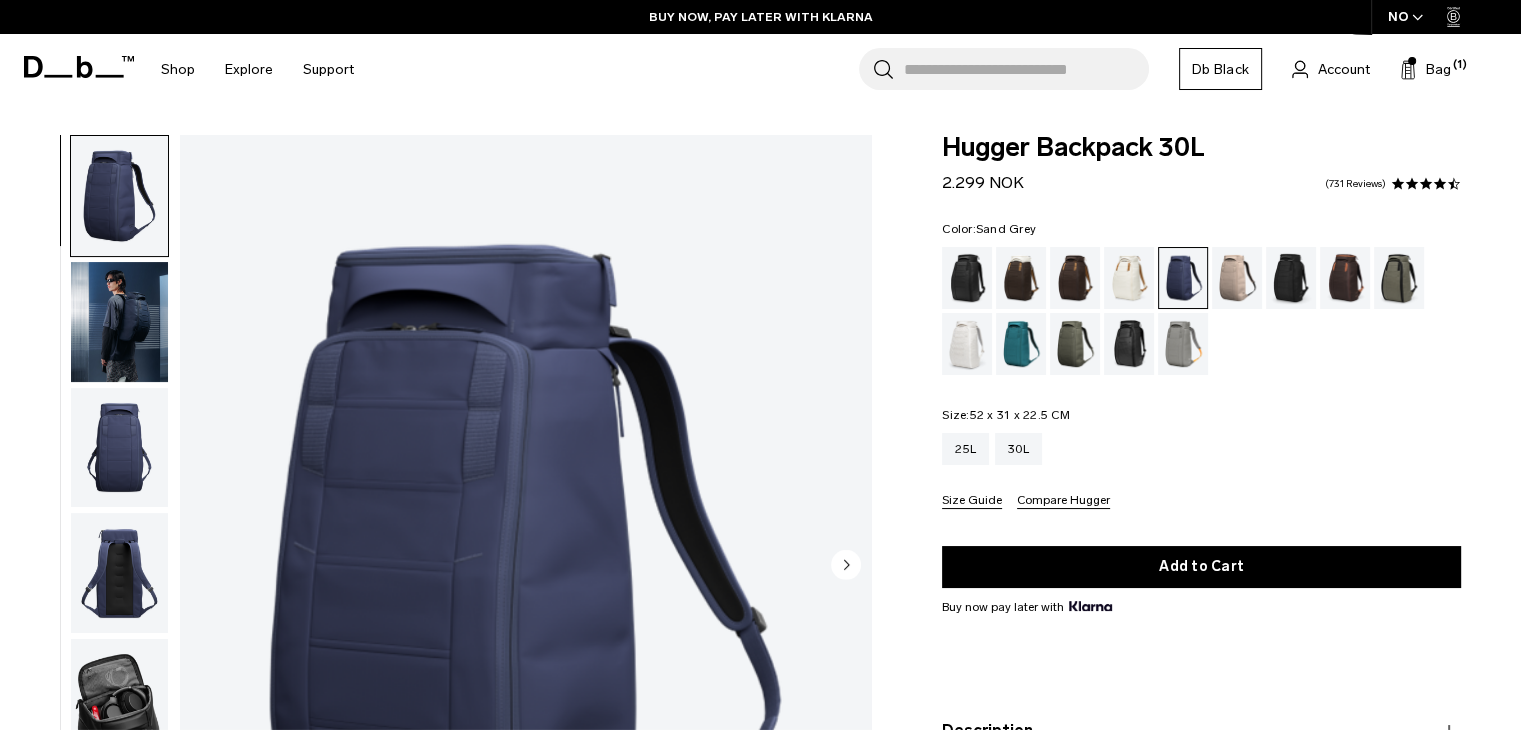 click at bounding box center (1183, 344) 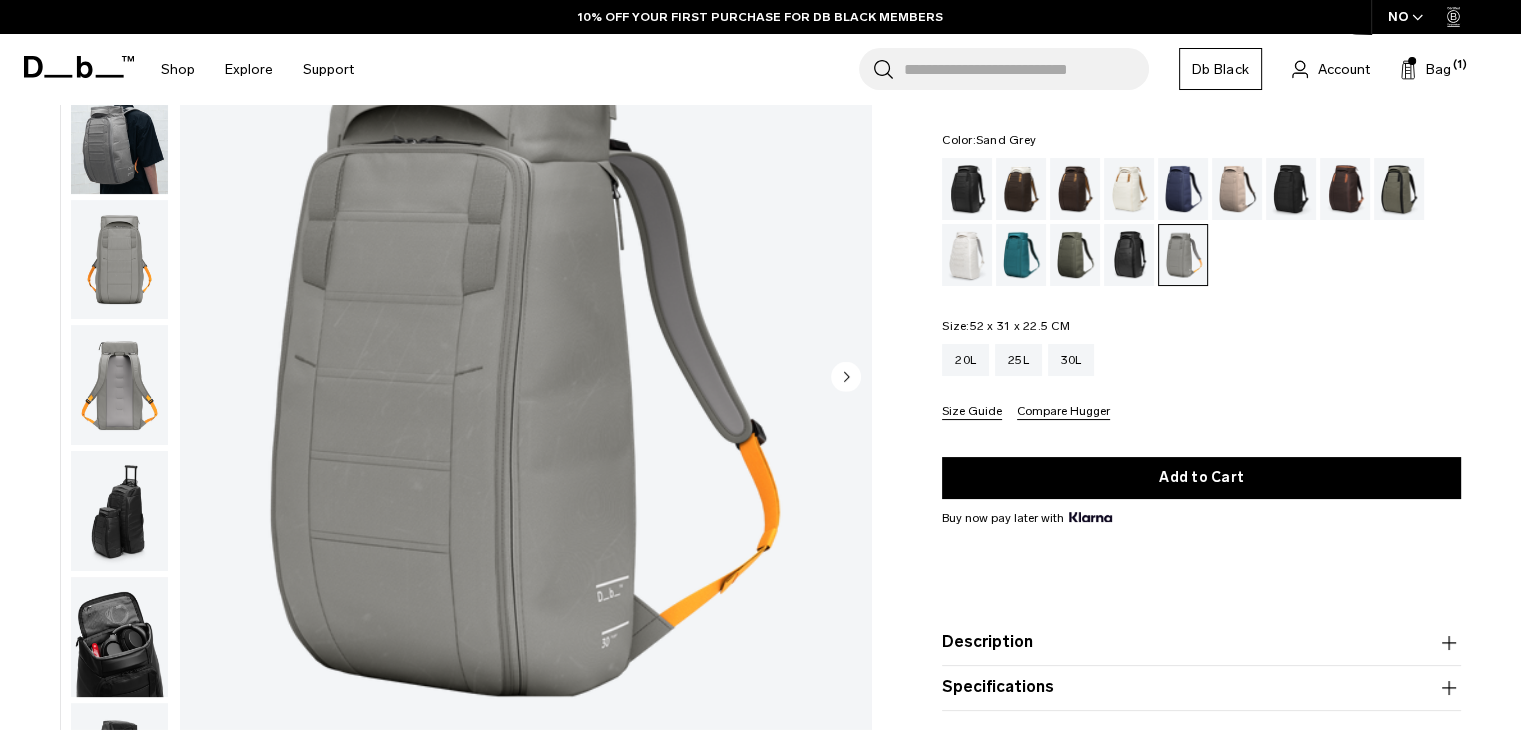 click 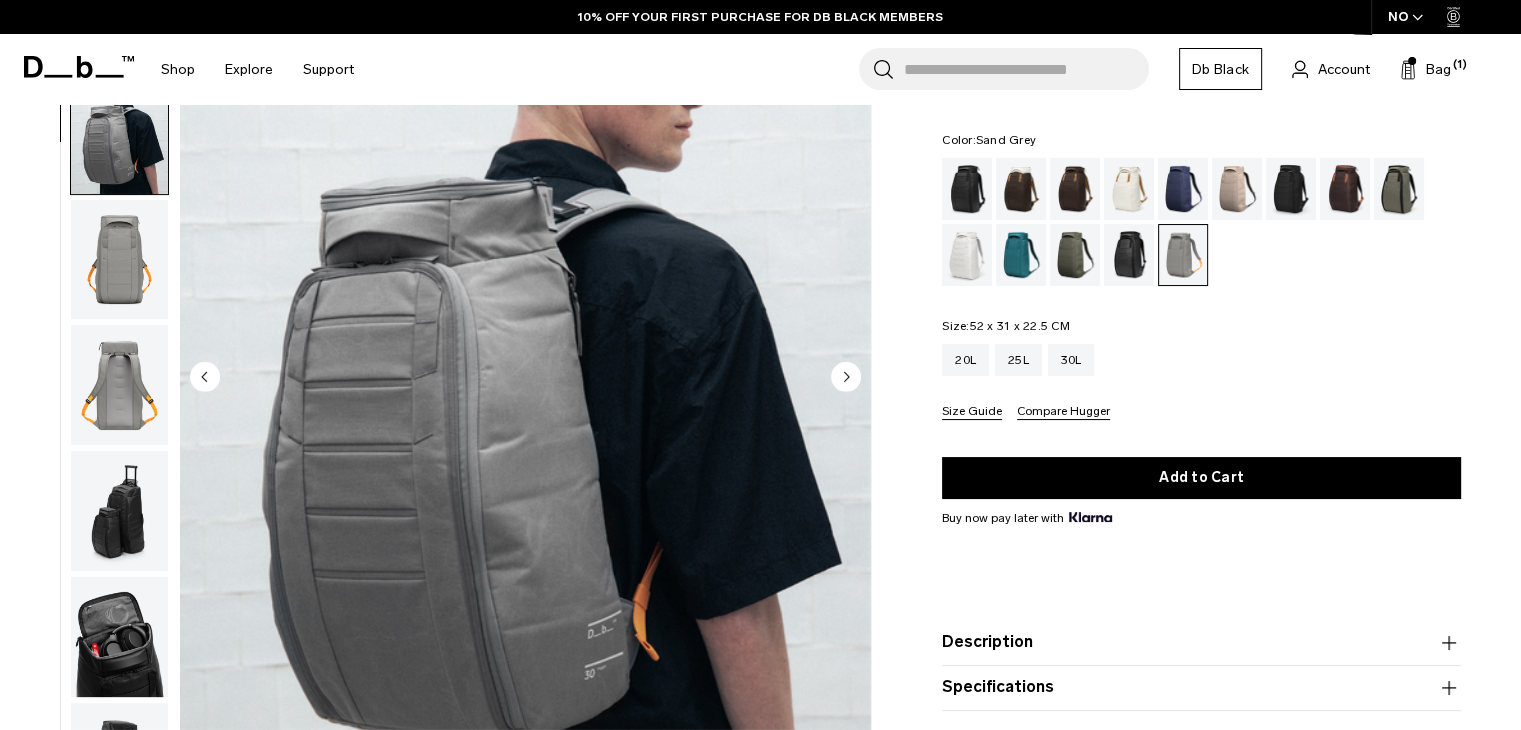 scroll, scrollTop: 188, scrollLeft: 0, axis: vertical 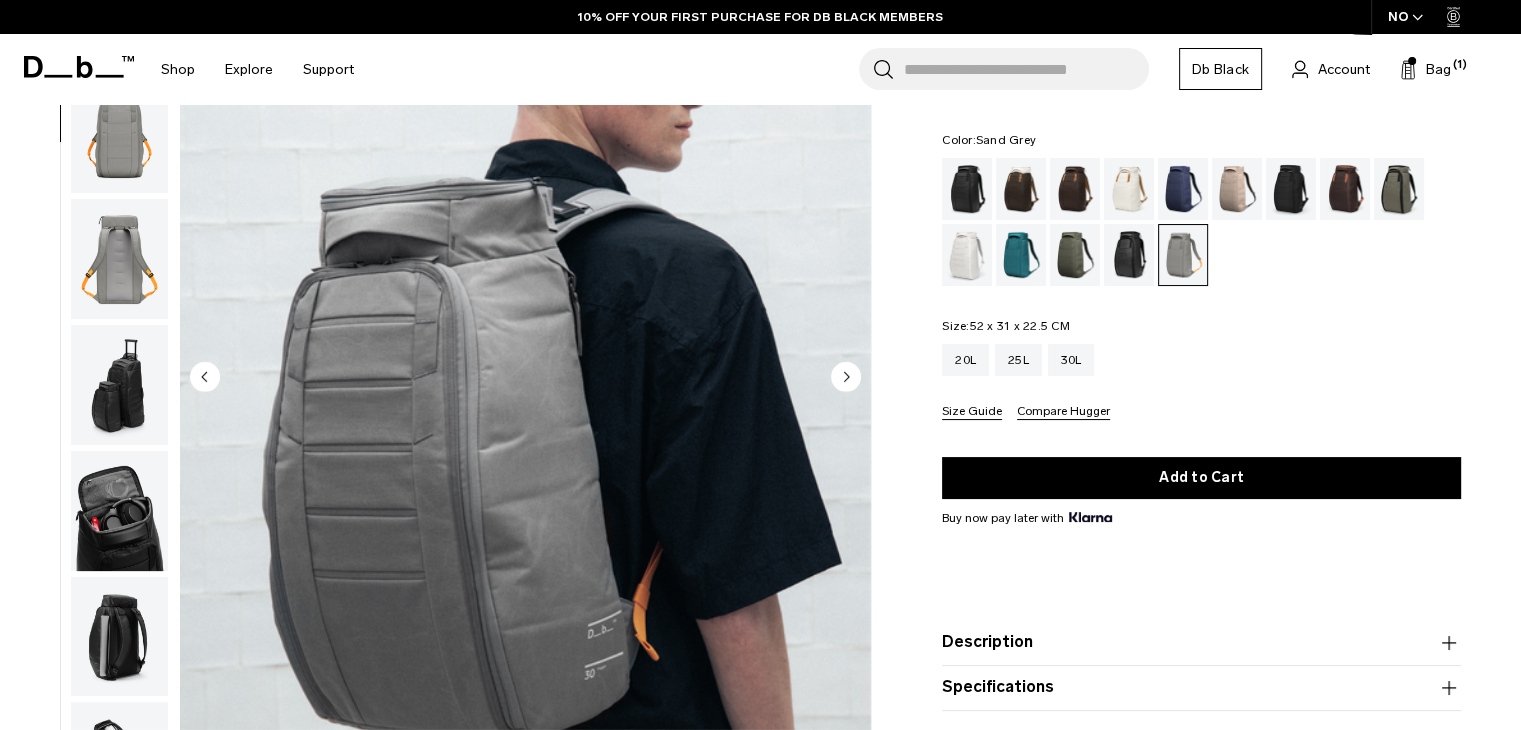 click 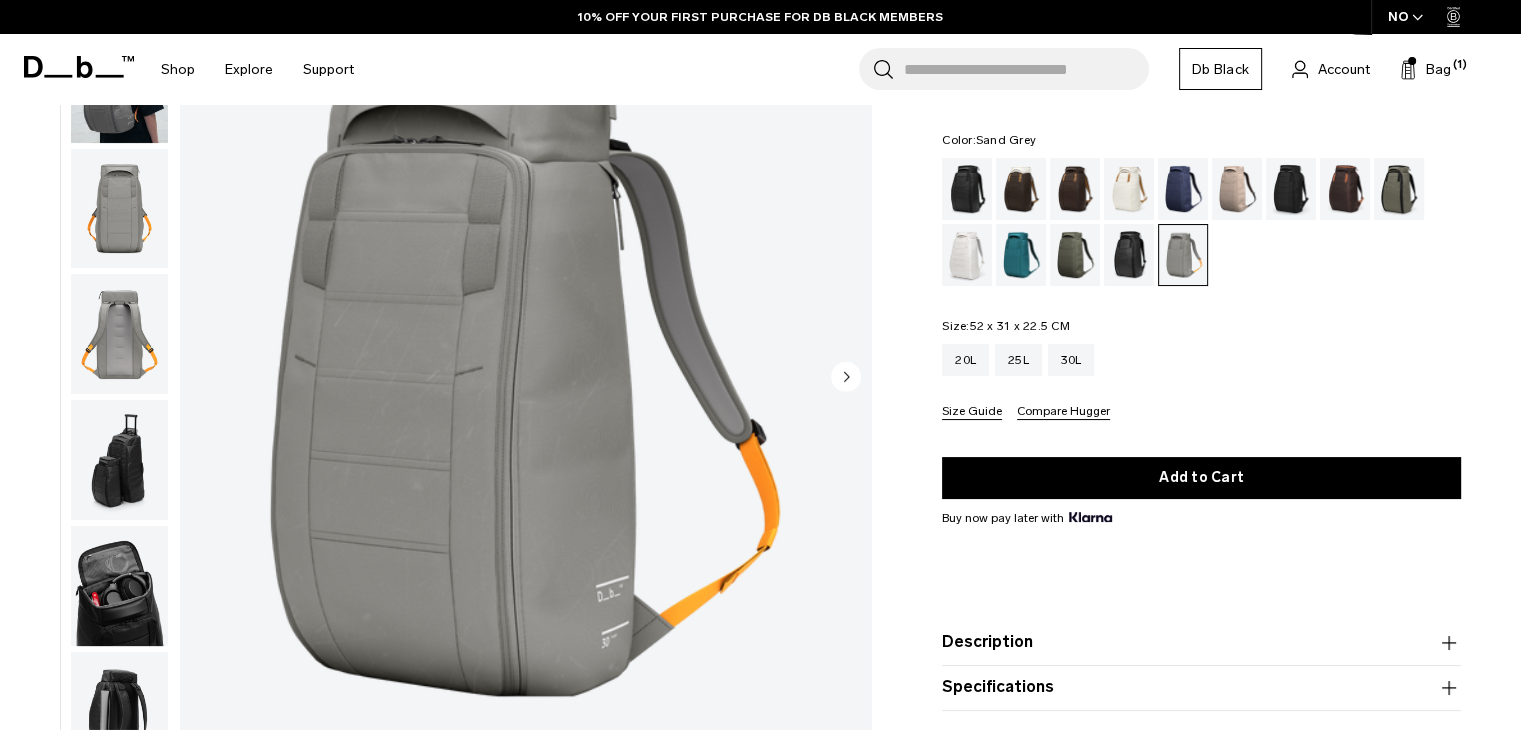 scroll, scrollTop: 0, scrollLeft: 0, axis: both 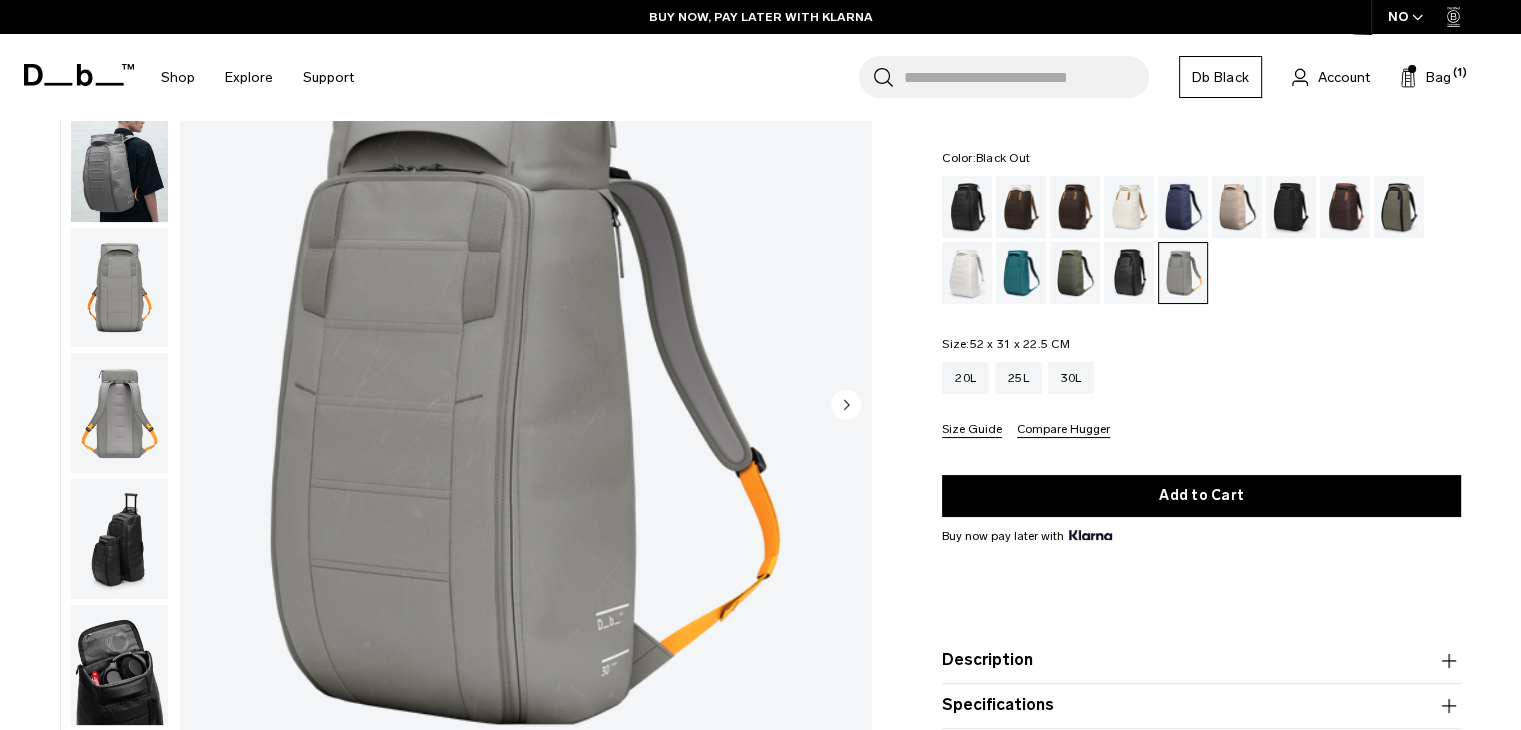 click at bounding box center [967, 207] 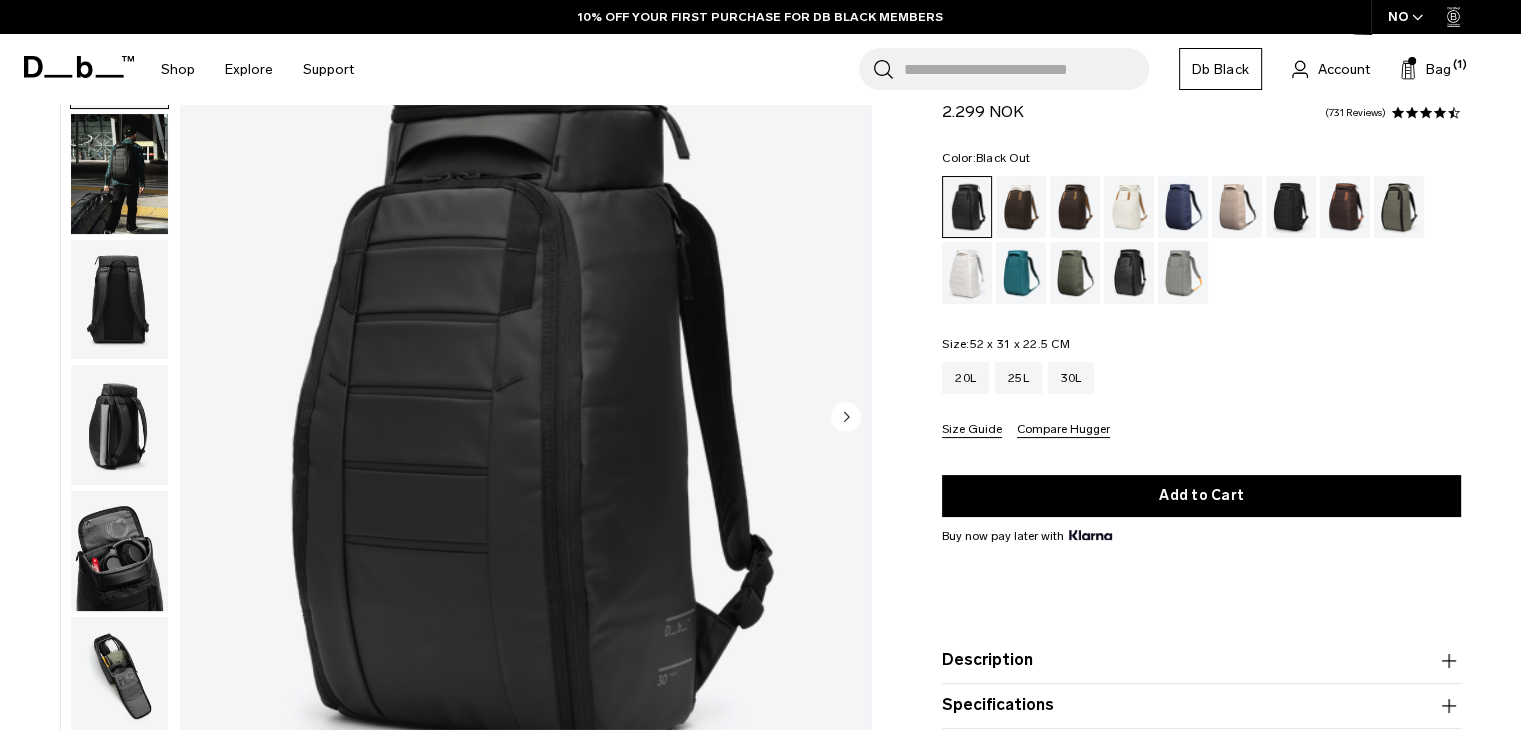 scroll, scrollTop: 148, scrollLeft: 0, axis: vertical 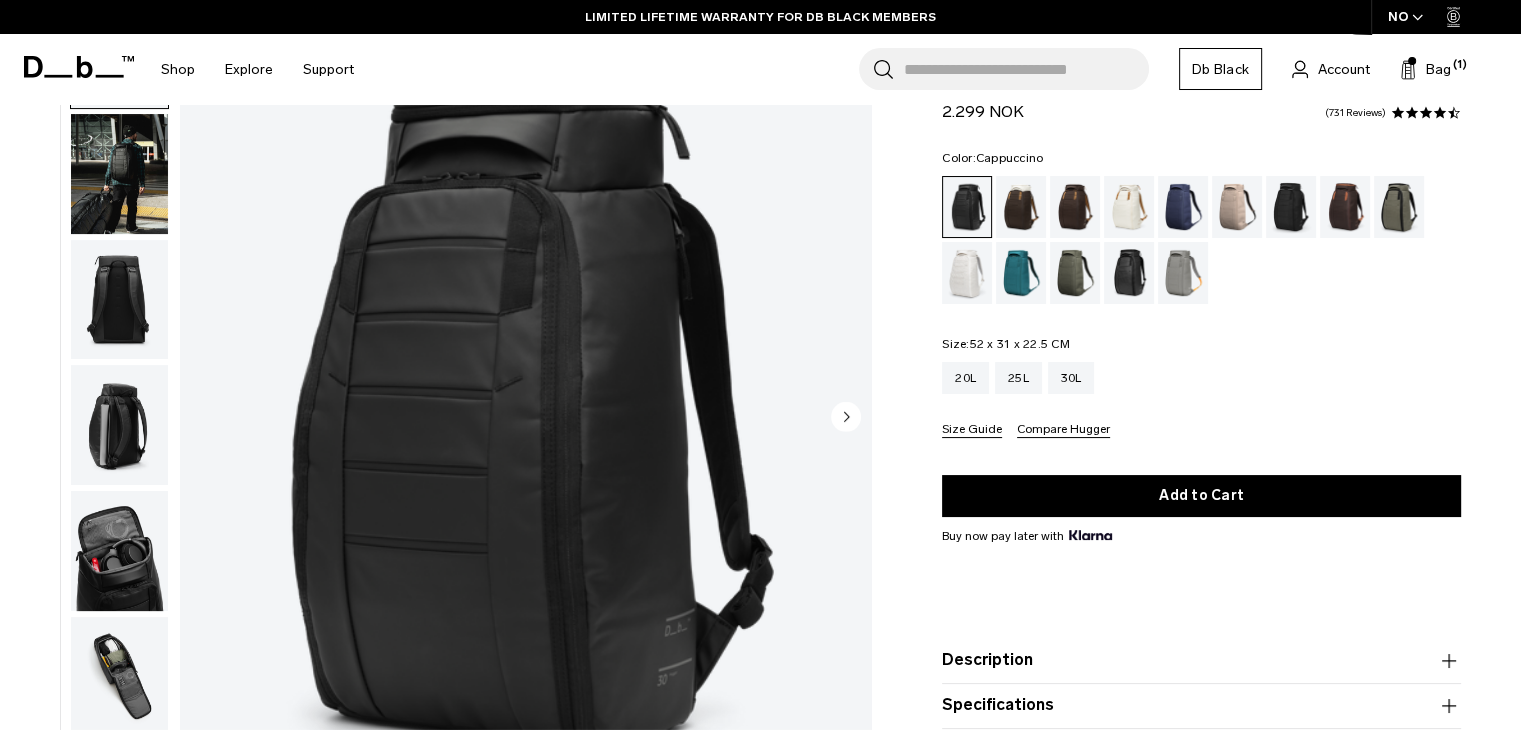 click at bounding box center (1021, 207) 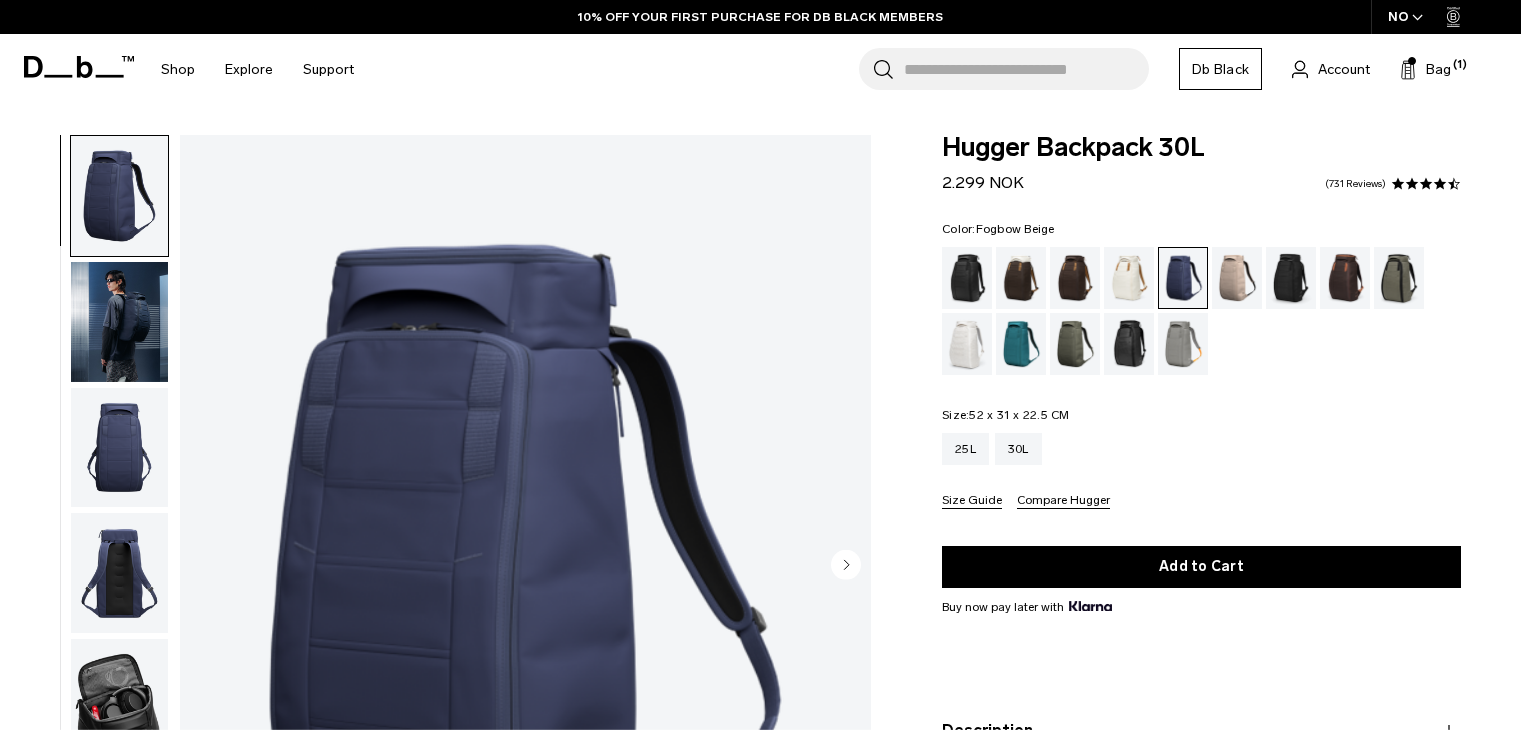 click at bounding box center (1237, 278) 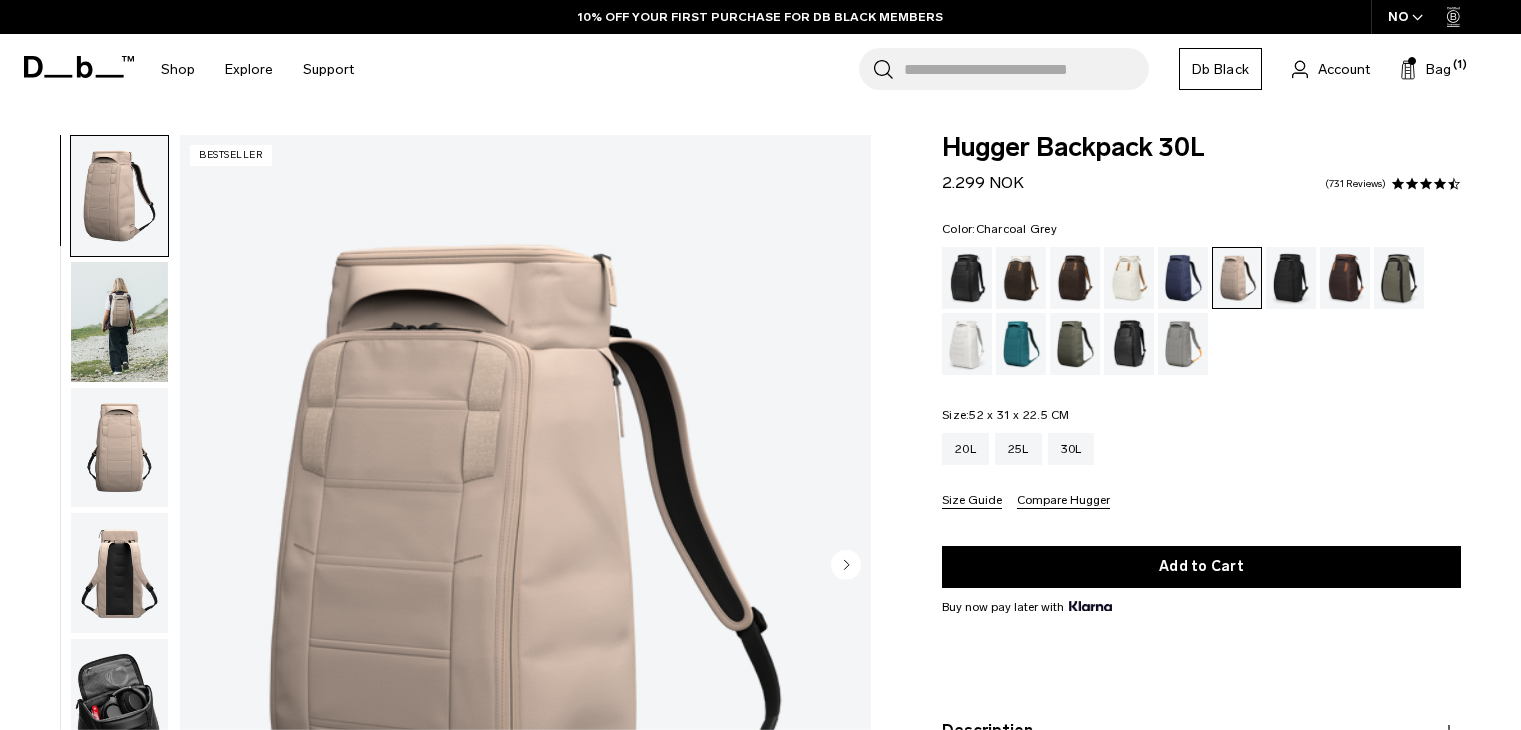 click at bounding box center [1291, 278] 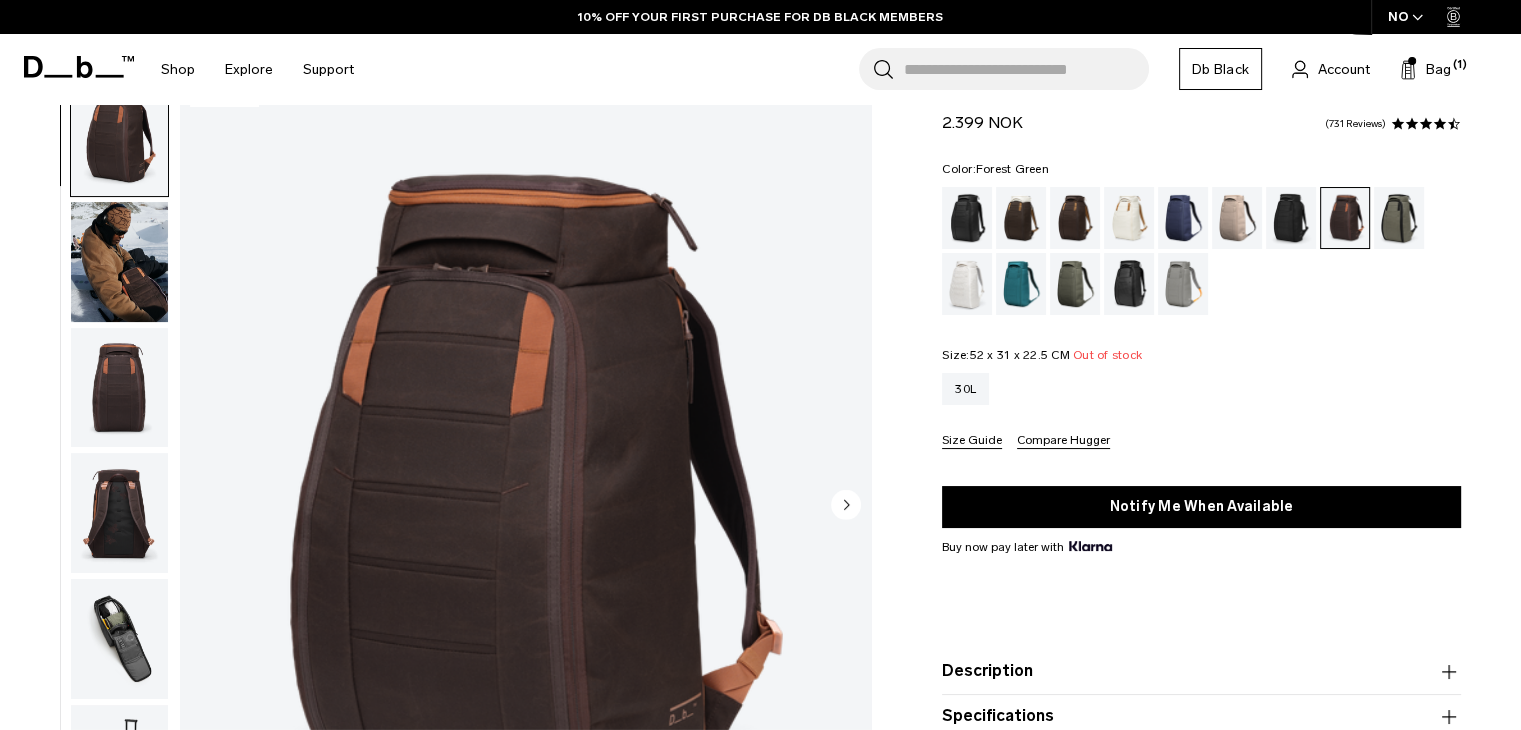 scroll, scrollTop: 60, scrollLeft: 0, axis: vertical 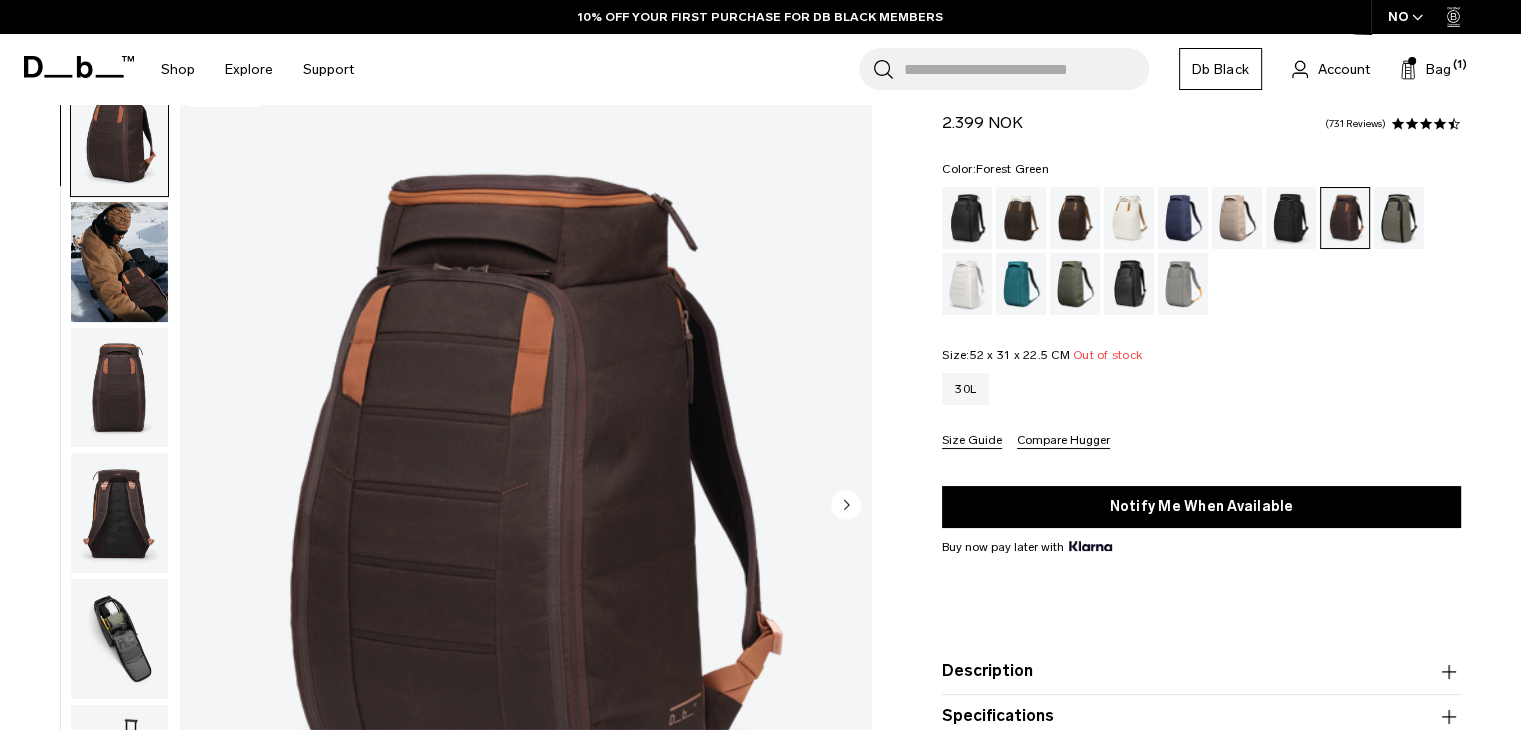 click at bounding box center (1399, 218) 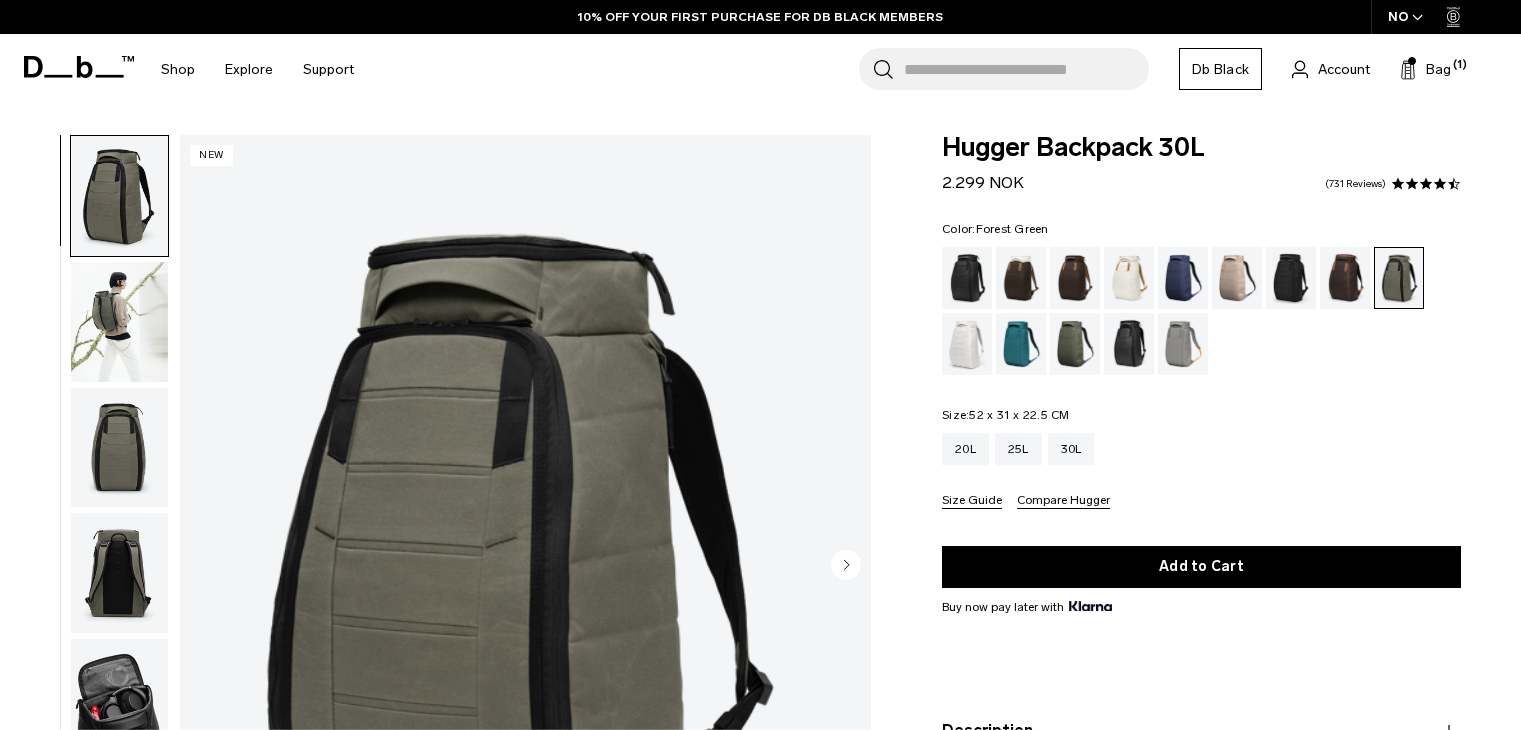 scroll, scrollTop: 0, scrollLeft: 0, axis: both 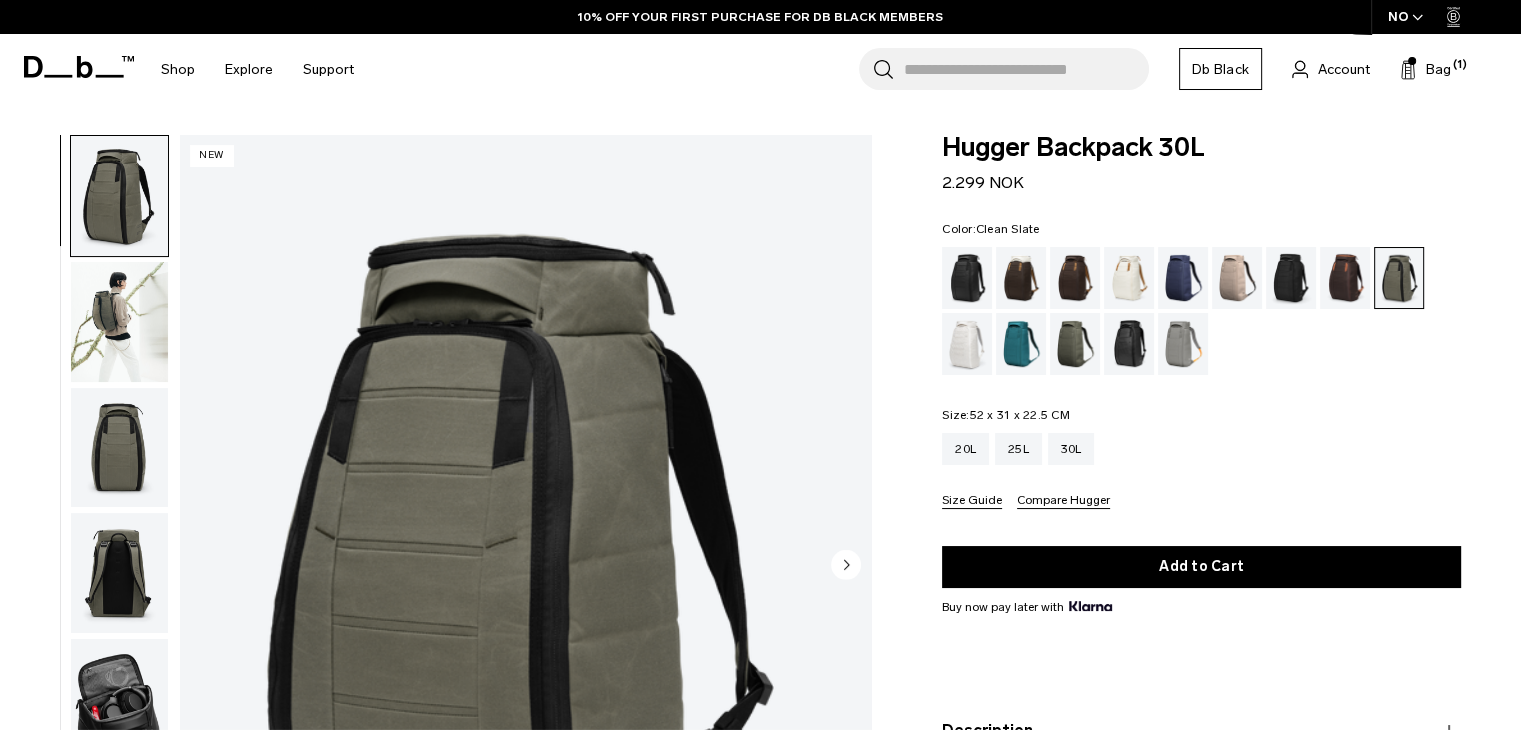 click at bounding box center (967, 344) 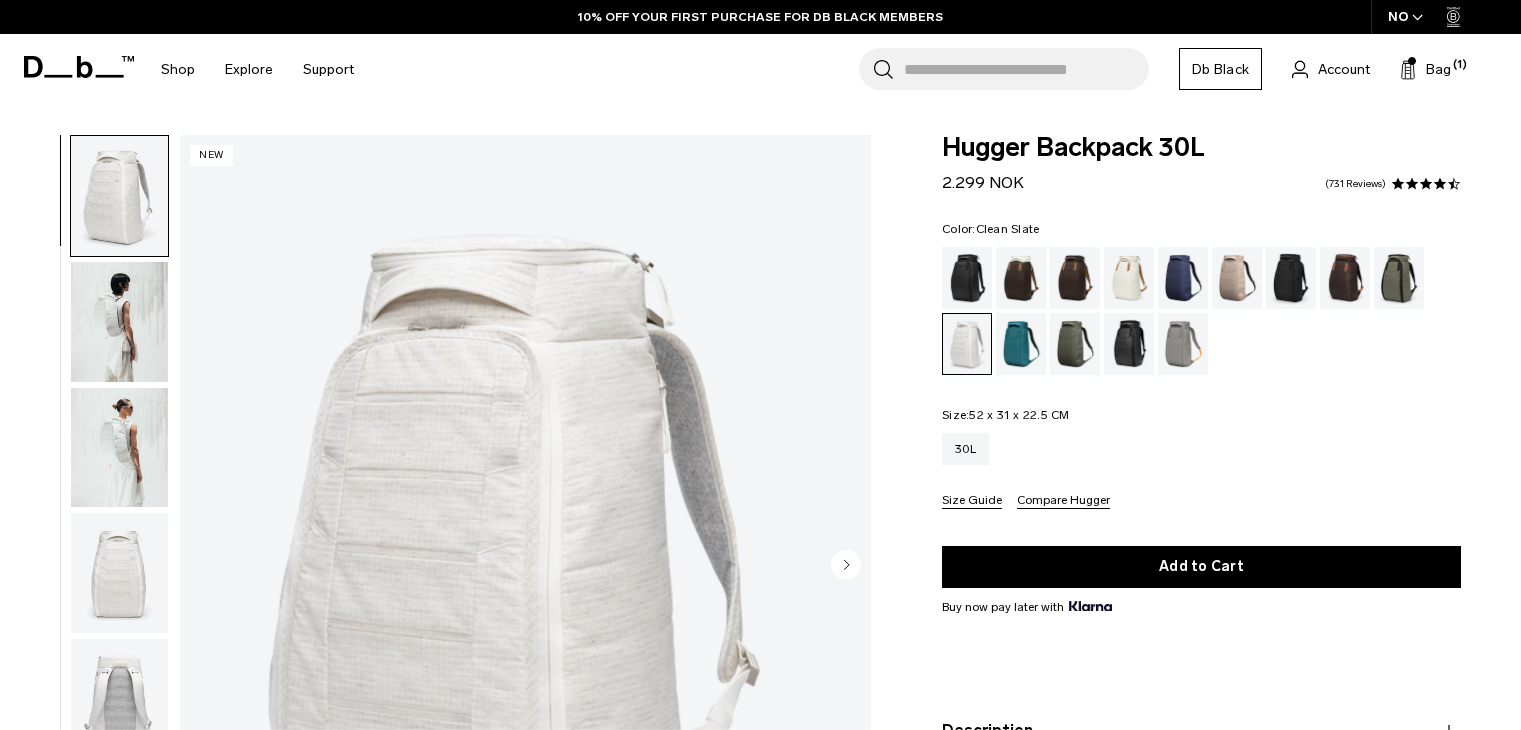 click 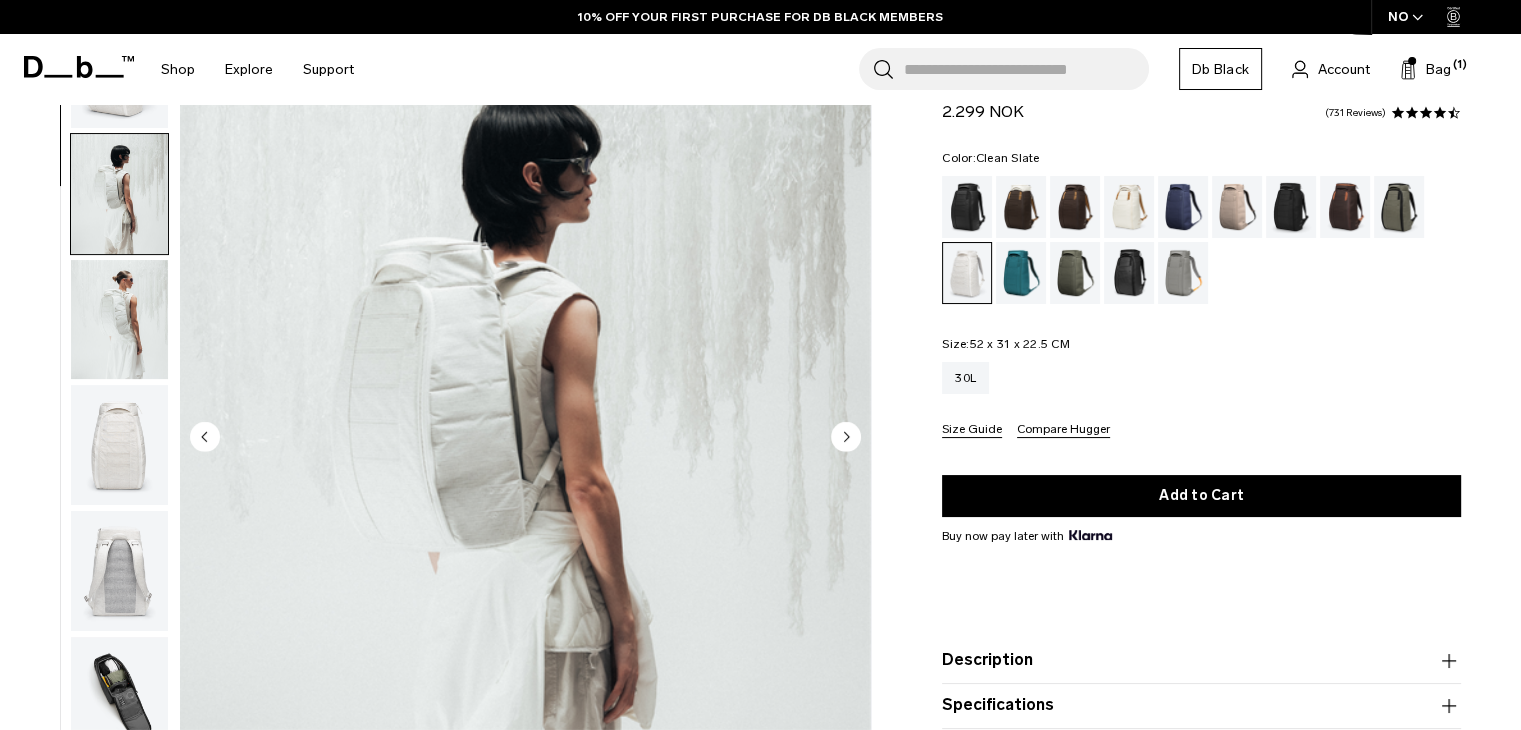 scroll, scrollTop: 128, scrollLeft: 0, axis: vertical 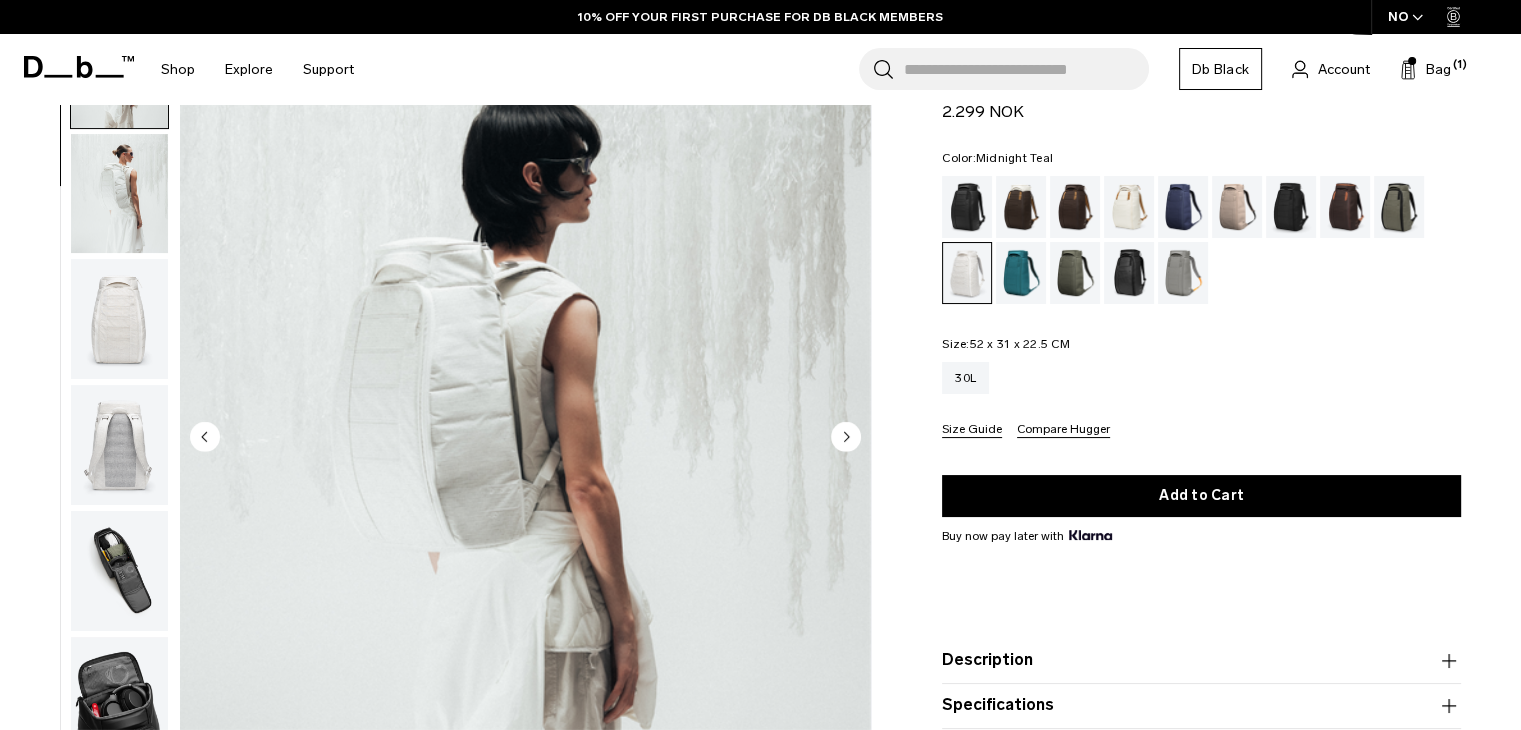 click at bounding box center (1021, 273) 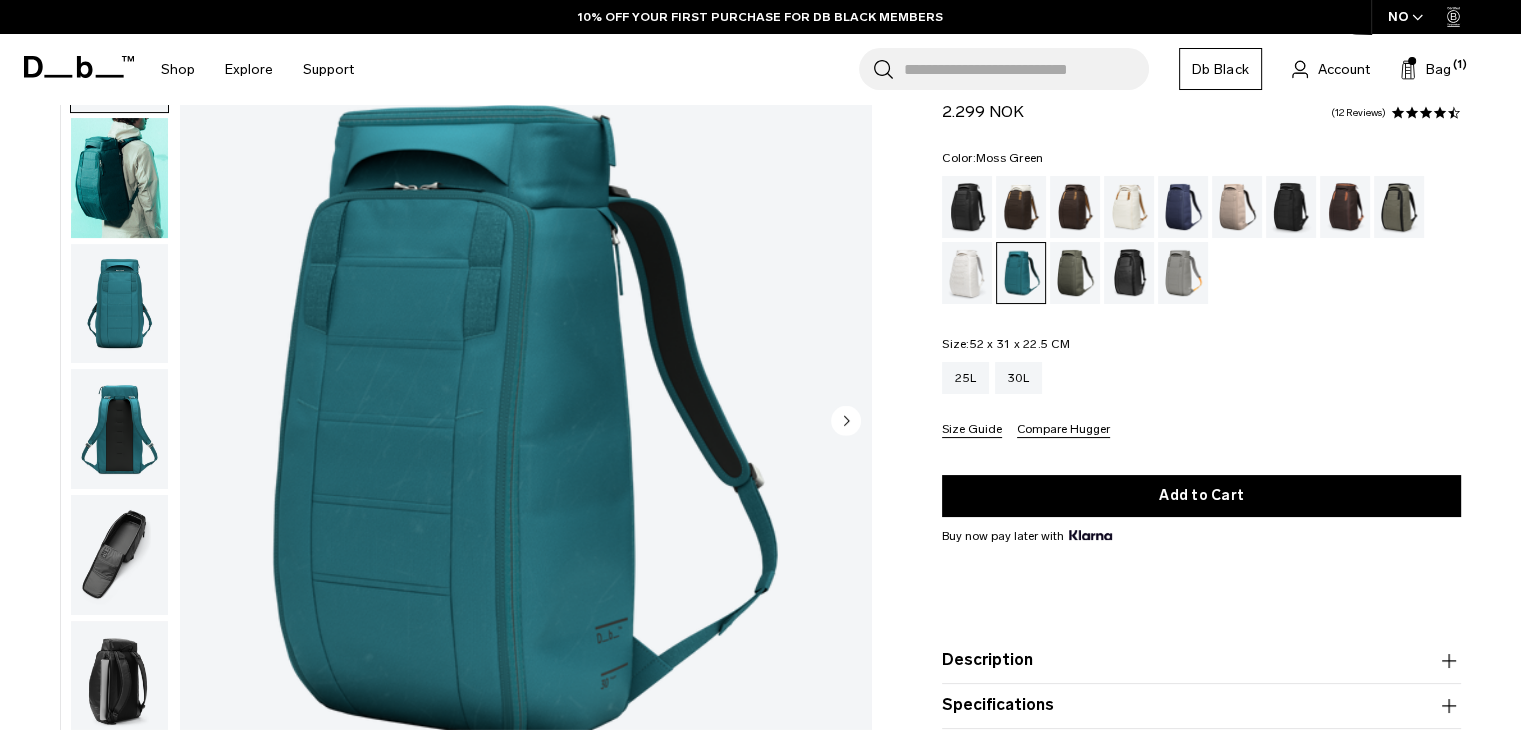 click at bounding box center (1075, 273) 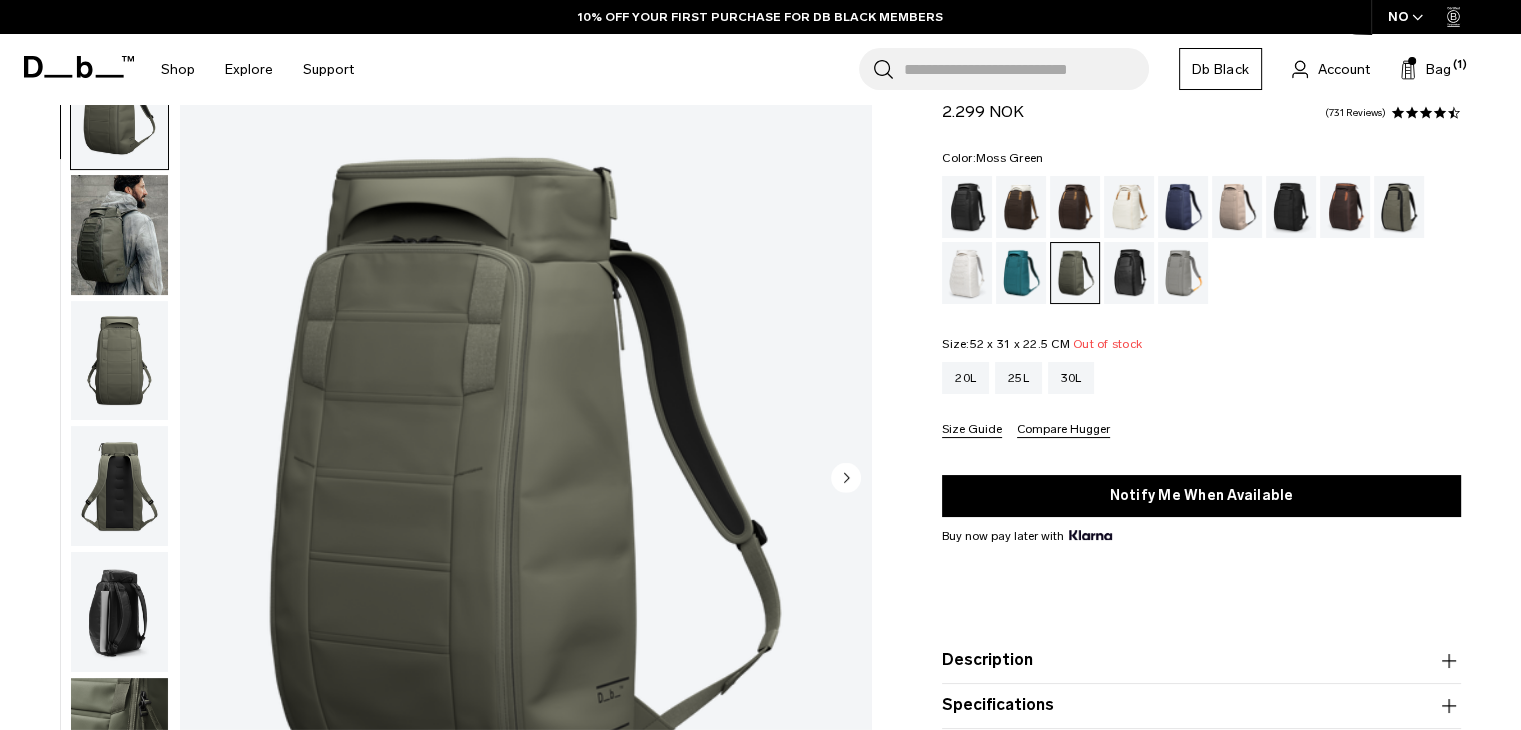 scroll, scrollTop: 87, scrollLeft: 0, axis: vertical 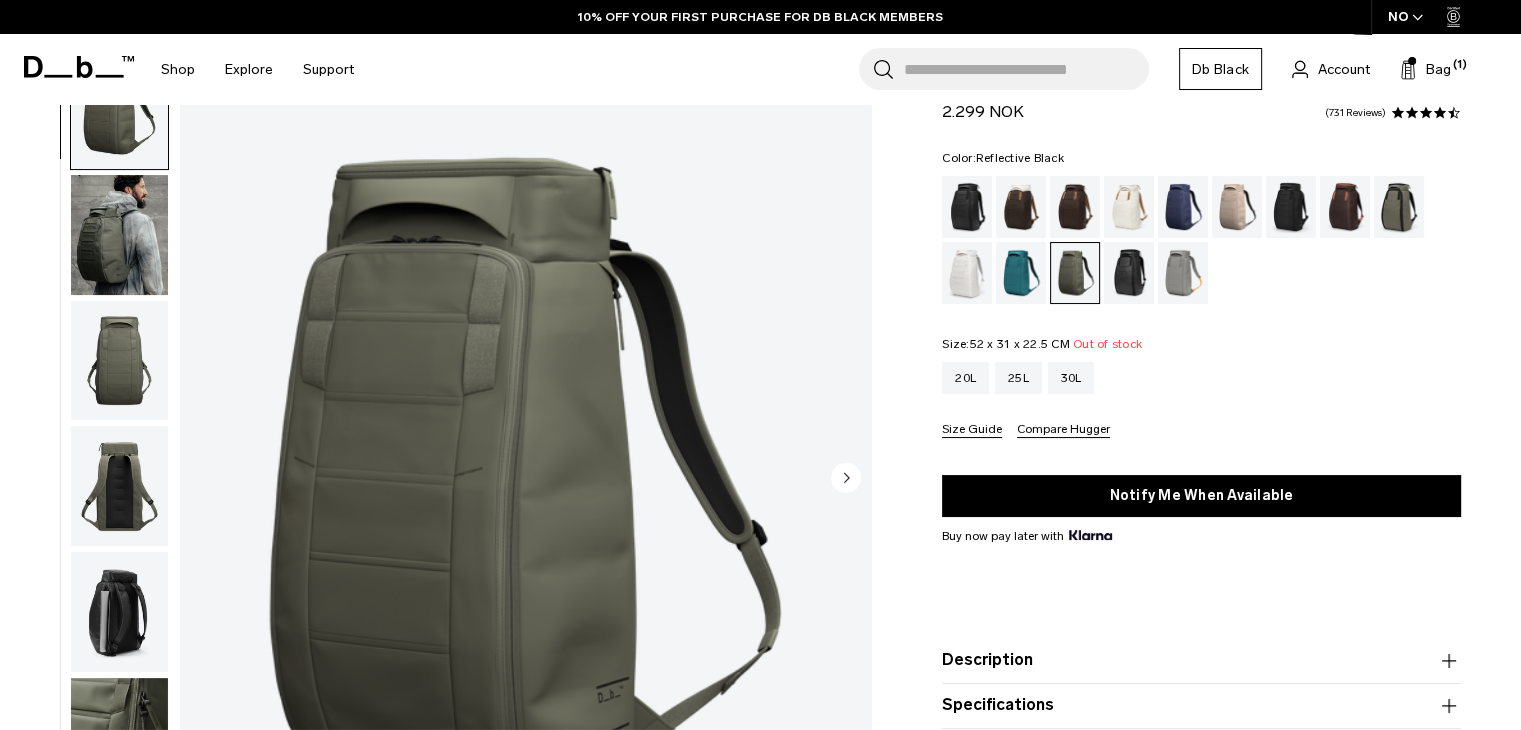 click at bounding box center [1129, 273] 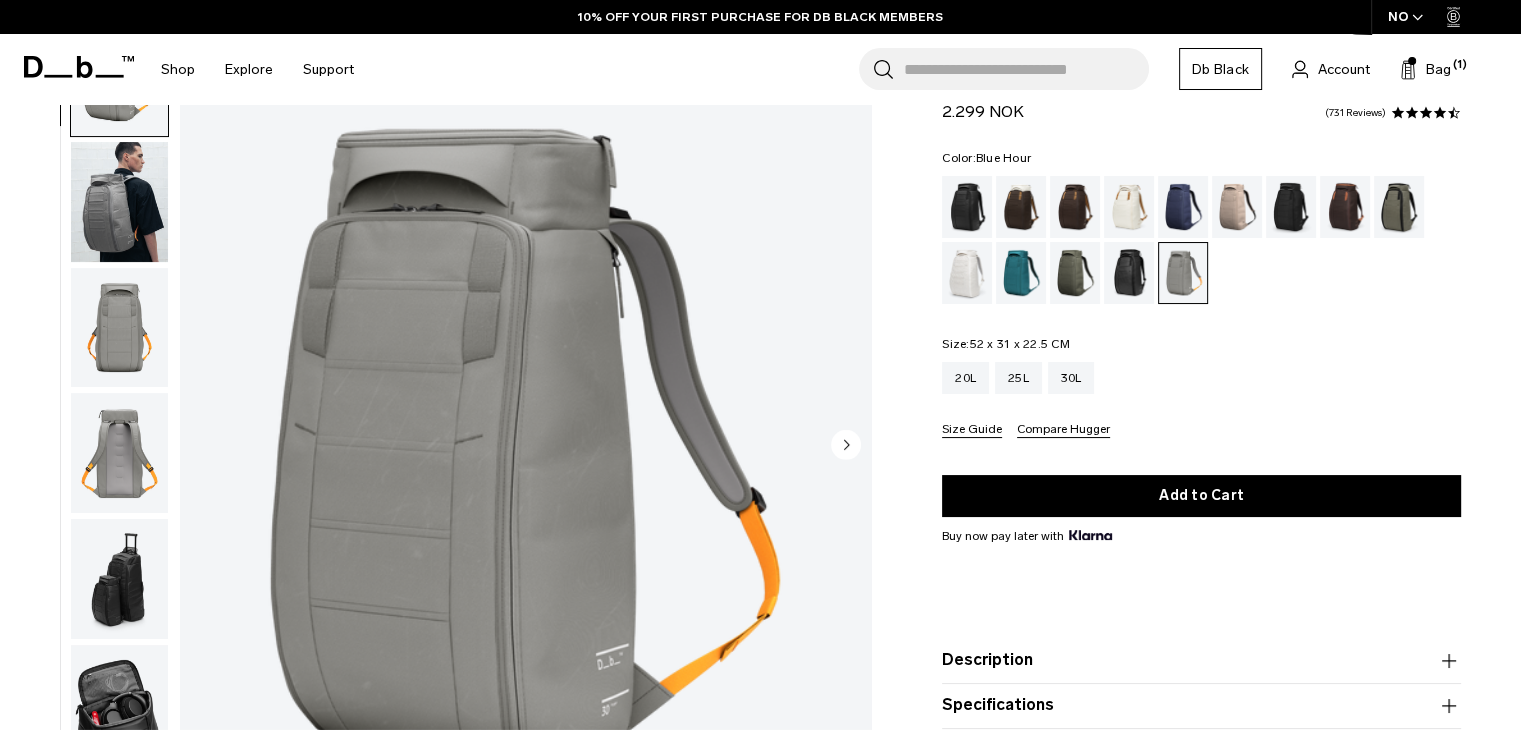 scroll, scrollTop: 120, scrollLeft: 0, axis: vertical 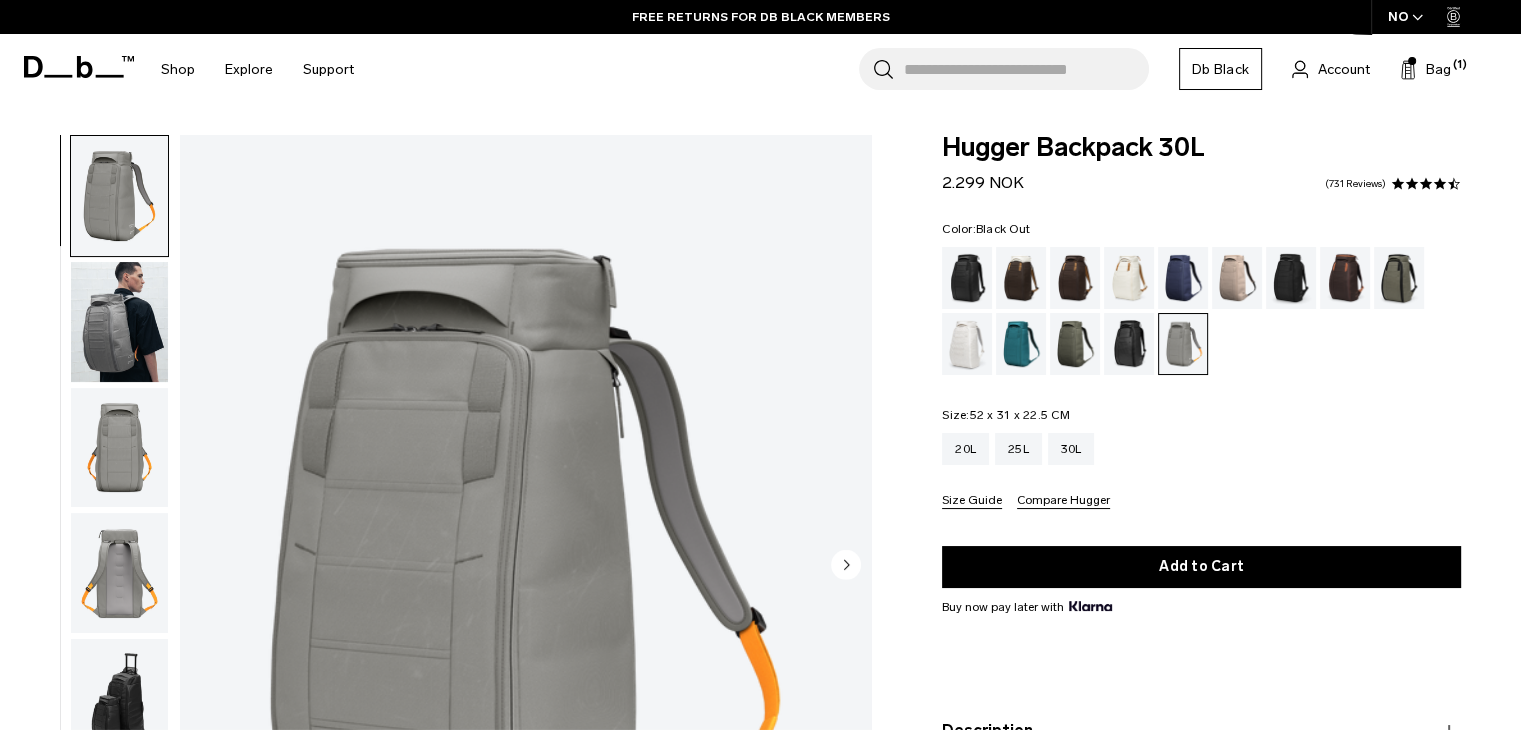 click at bounding box center (967, 278) 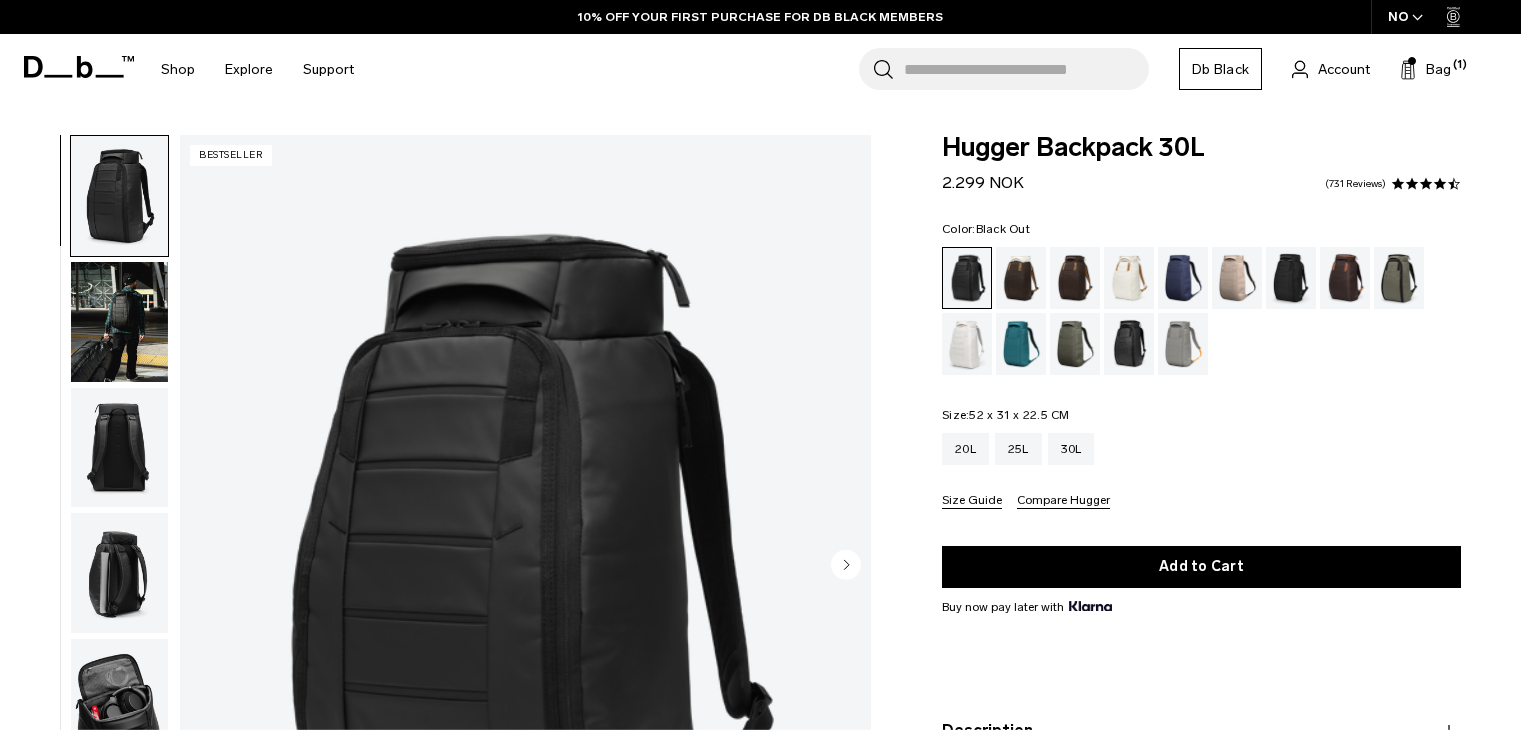 scroll, scrollTop: 0, scrollLeft: 0, axis: both 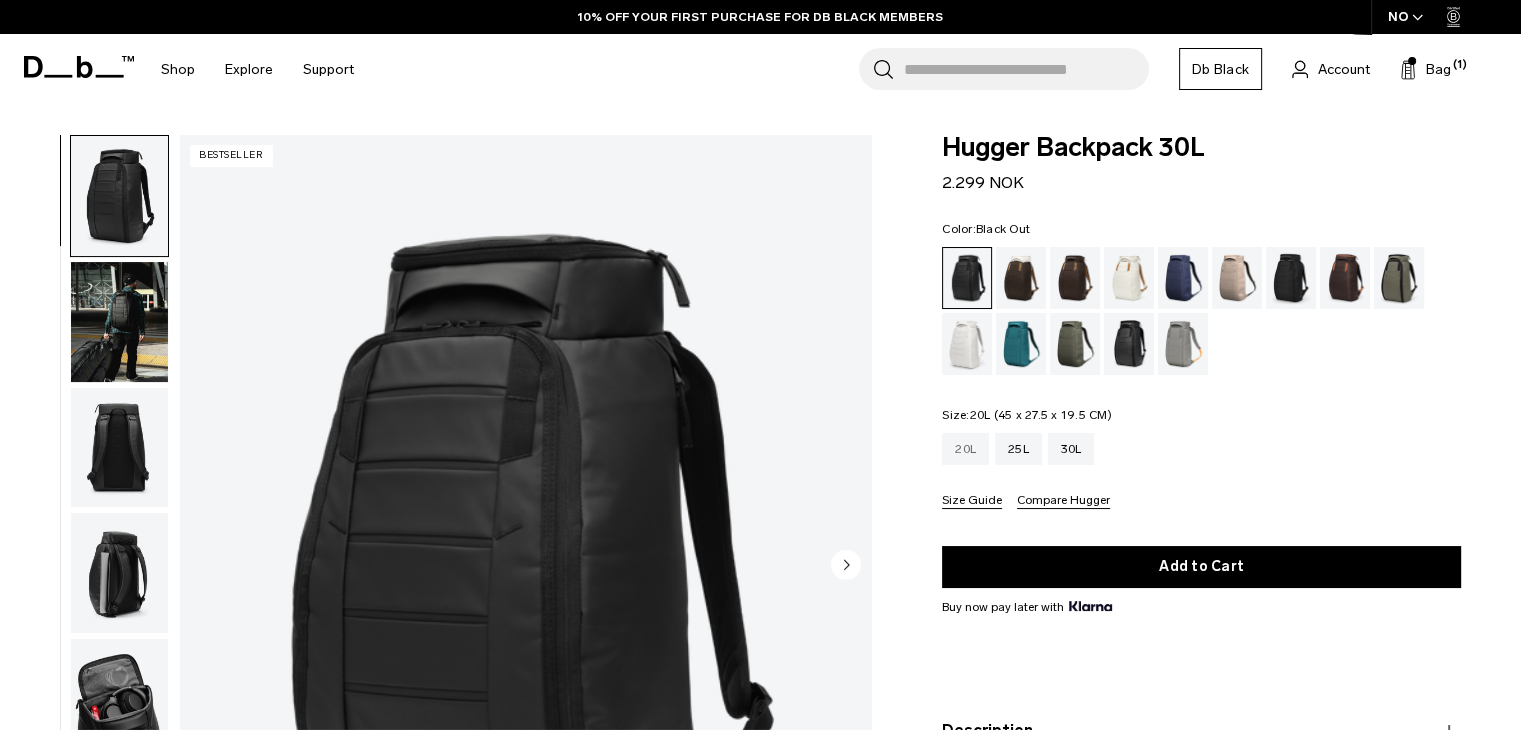 click on "20L" at bounding box center [965, 449] 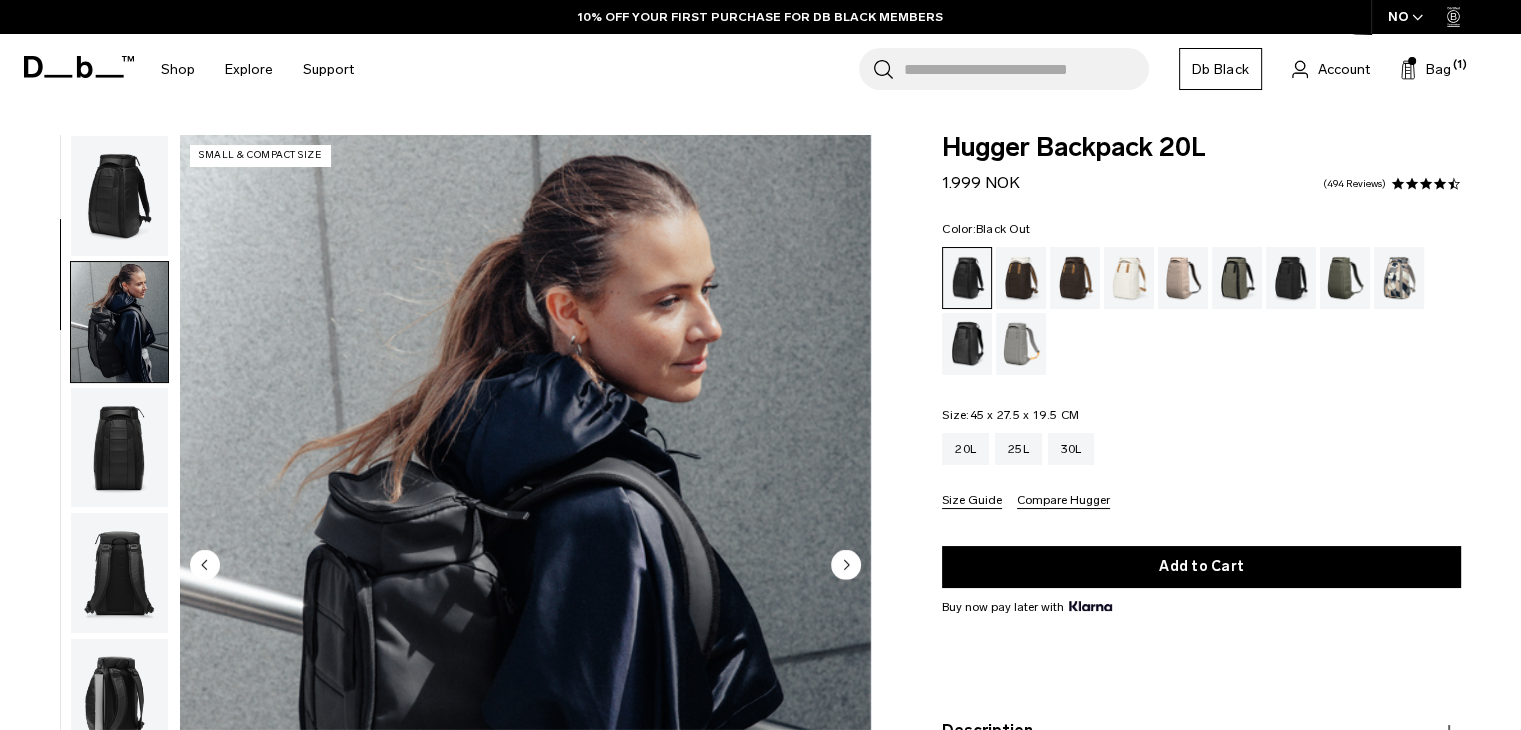 scroll, scrollTop: 316, scrollLeft: 0, axis: vertical 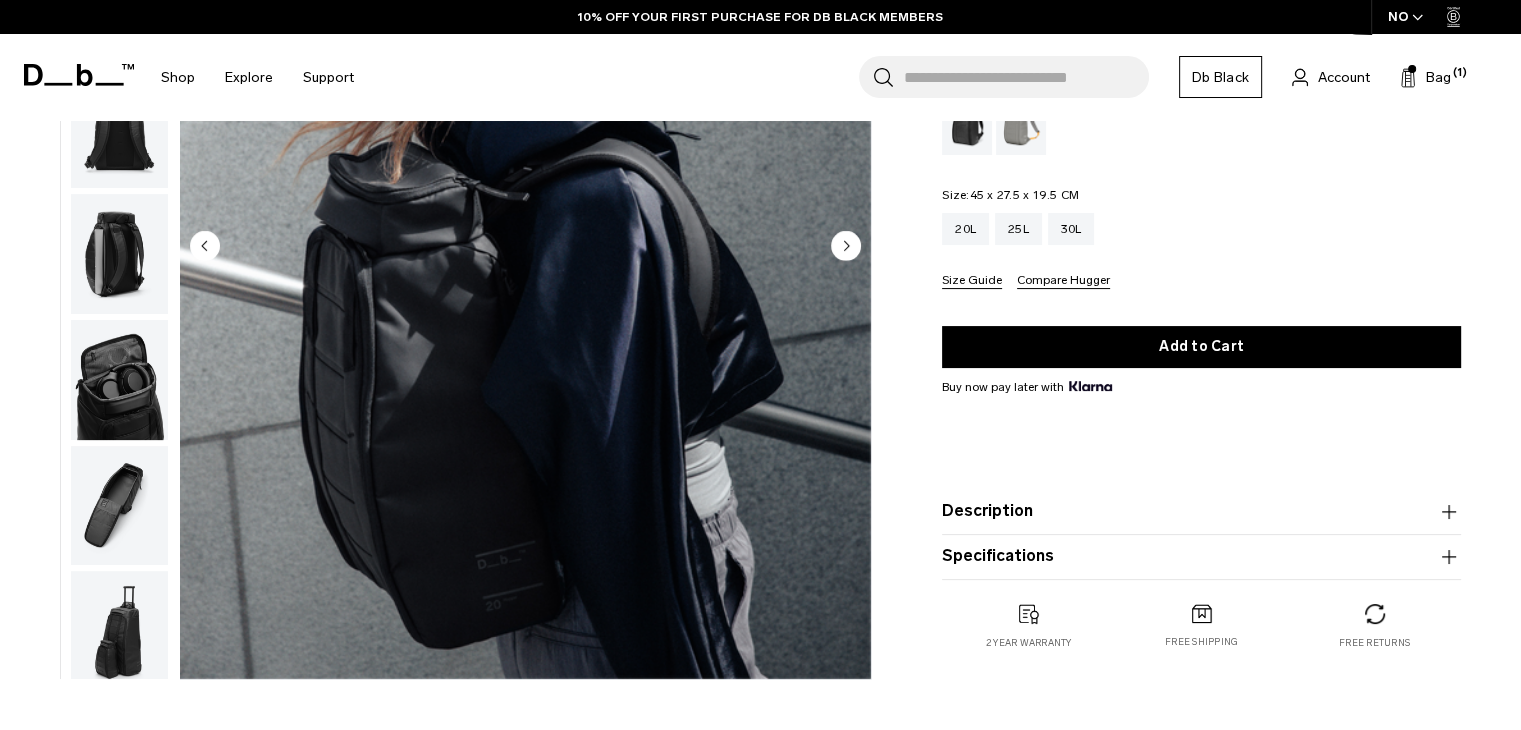 click 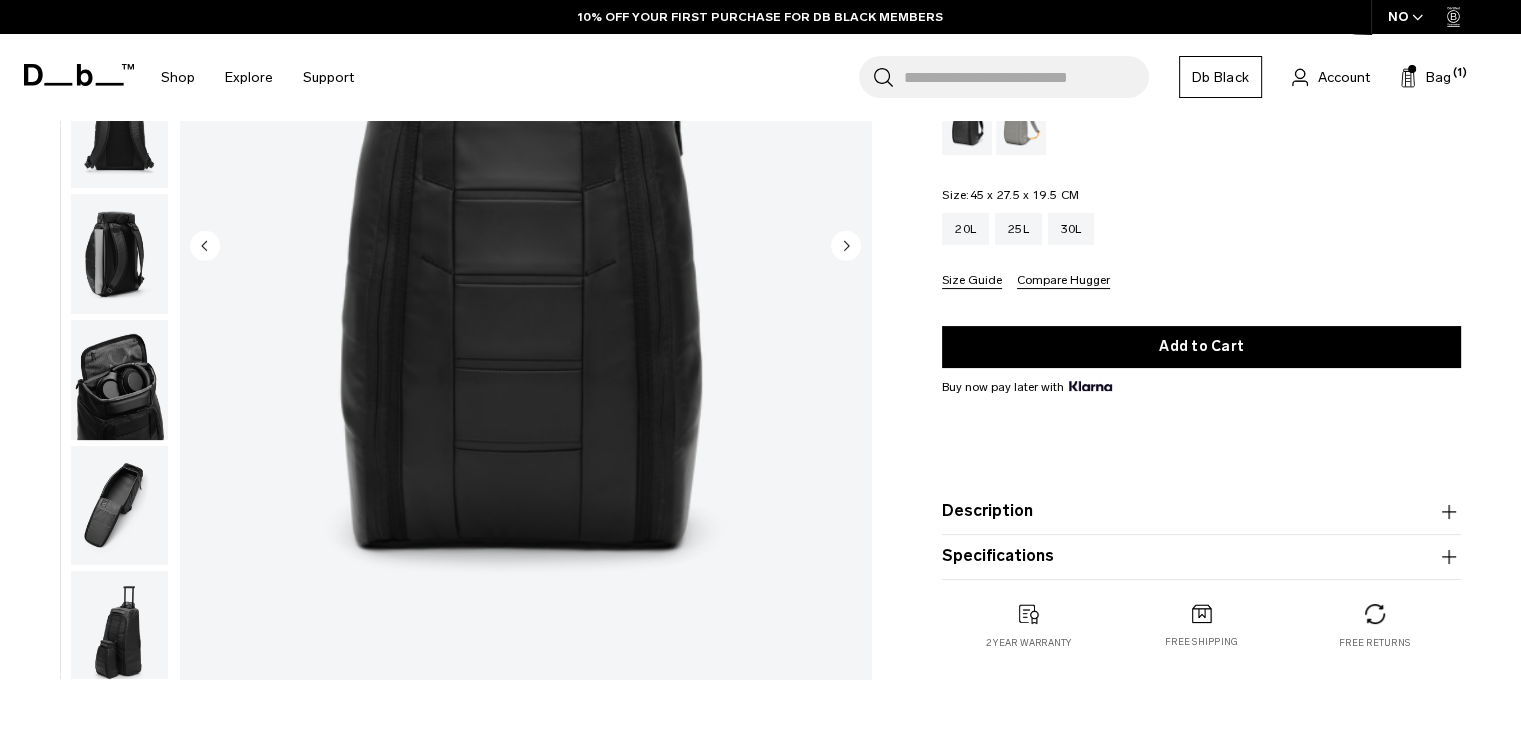 scroll, scrollTop: 252, scrollLeft: 0, axis: vertical 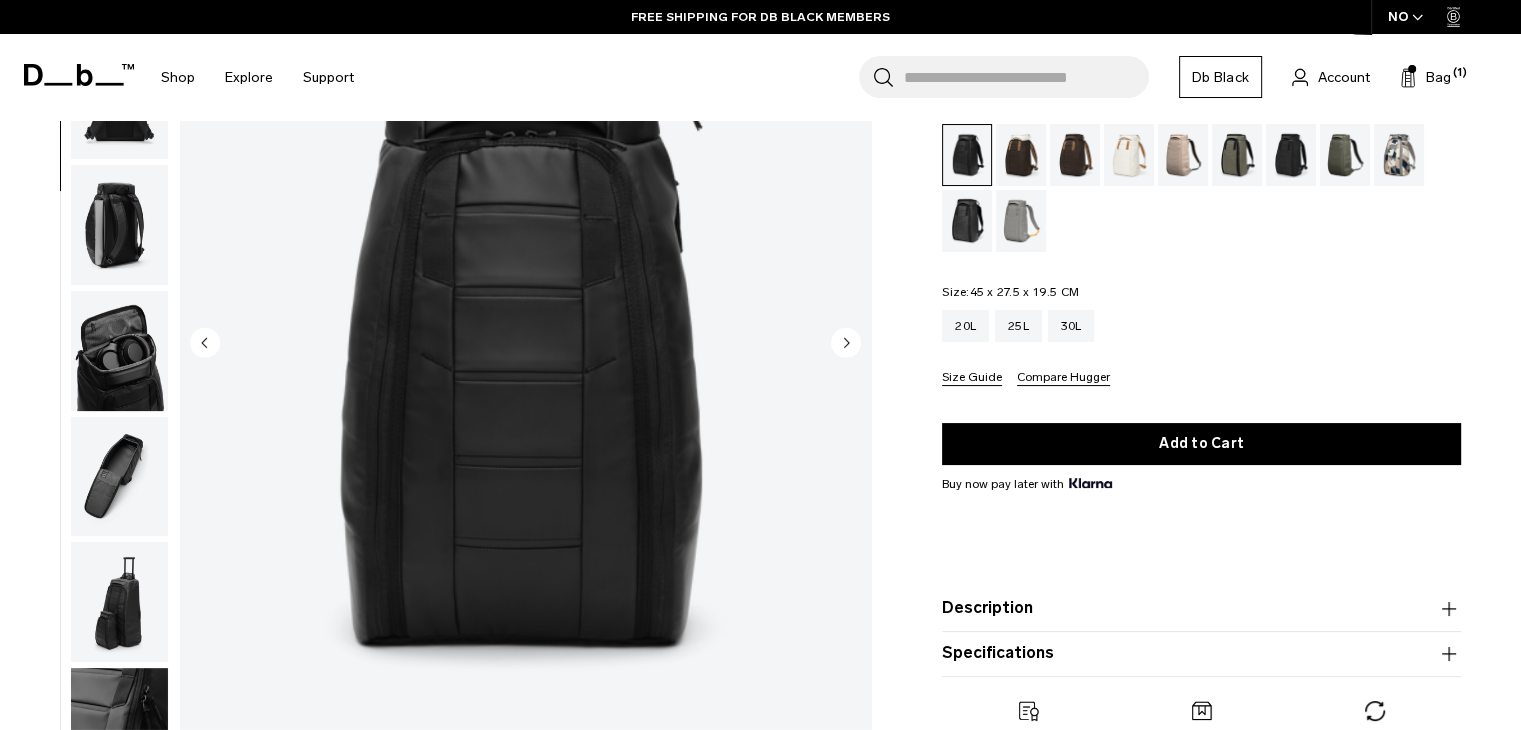click 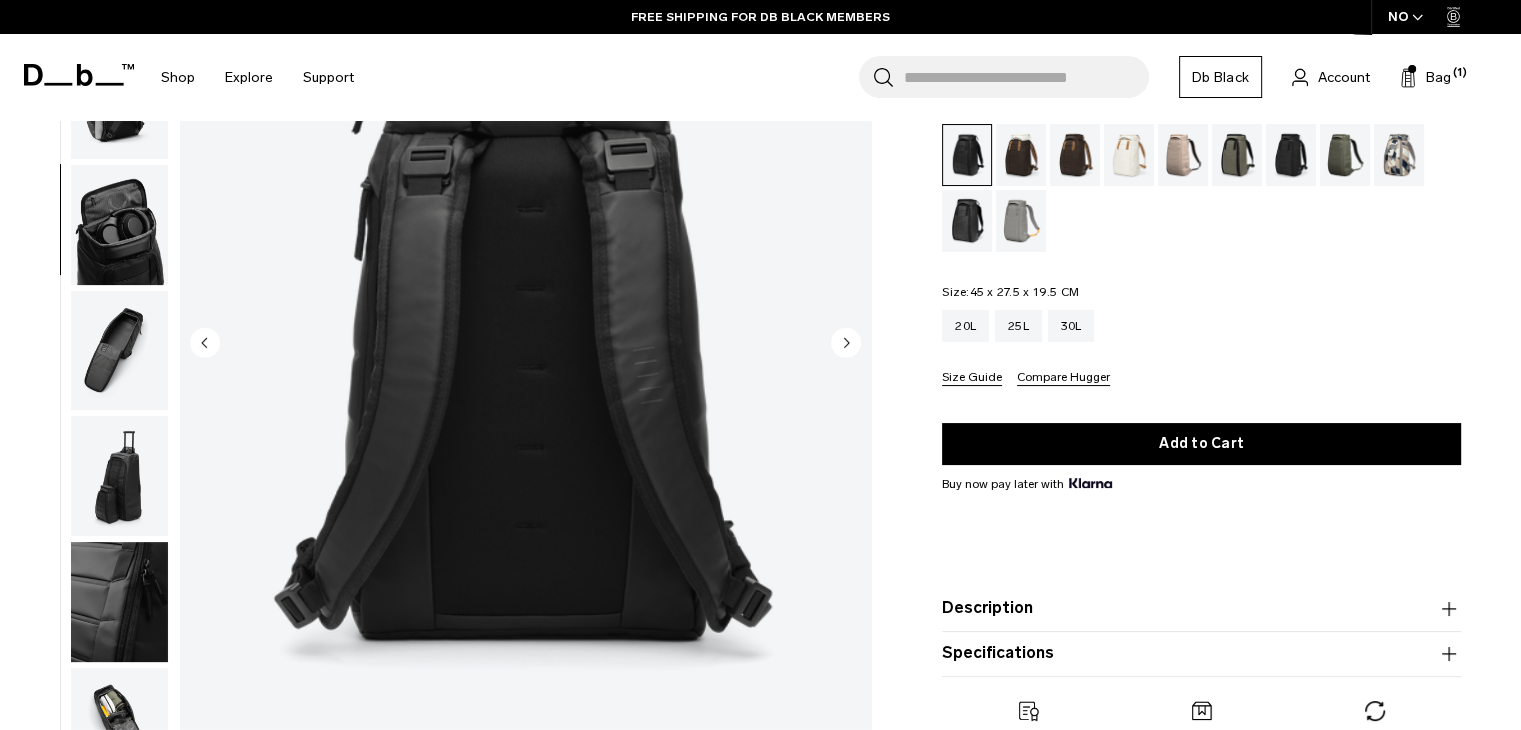 click 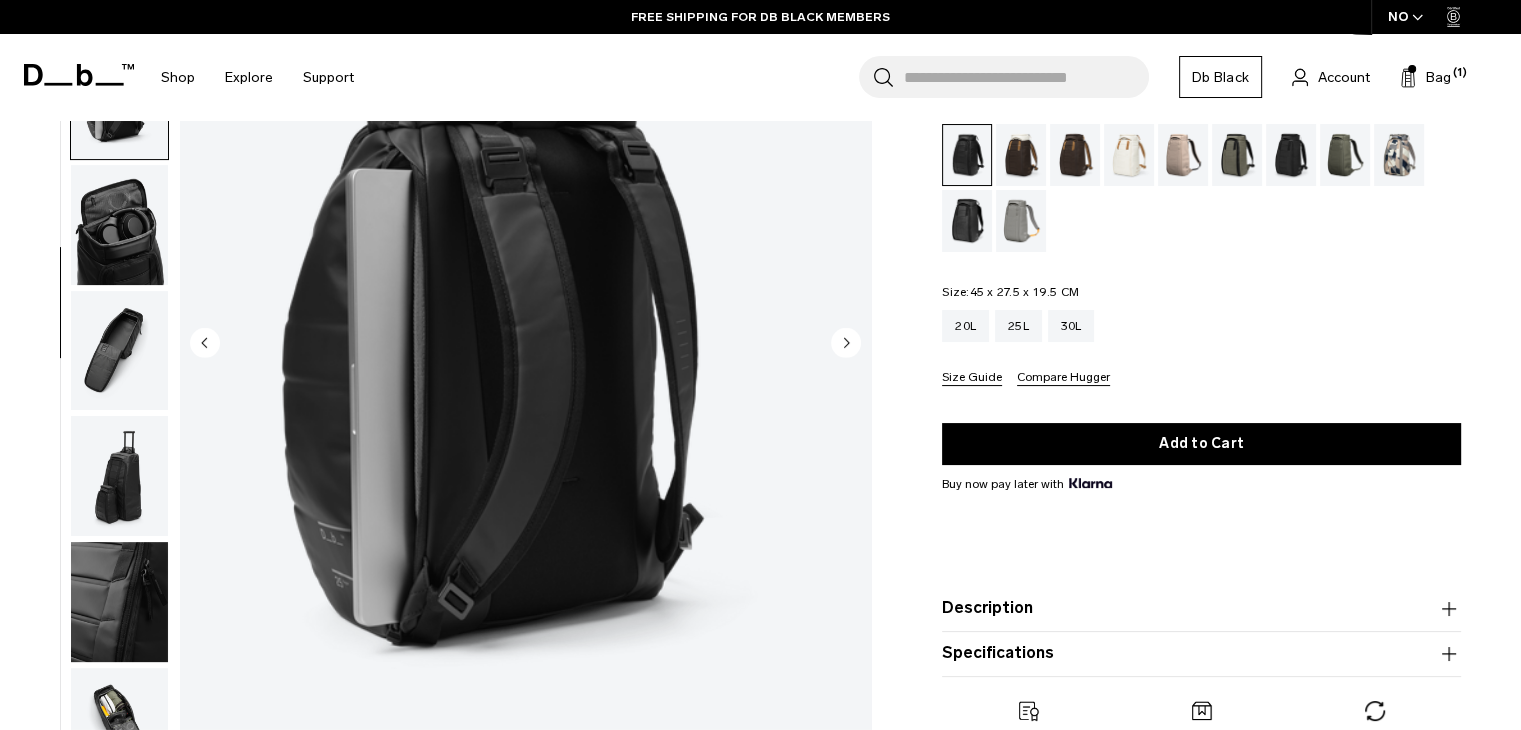 scroll, scrollTop: 392, scrollLeft: 0, axis: vertical 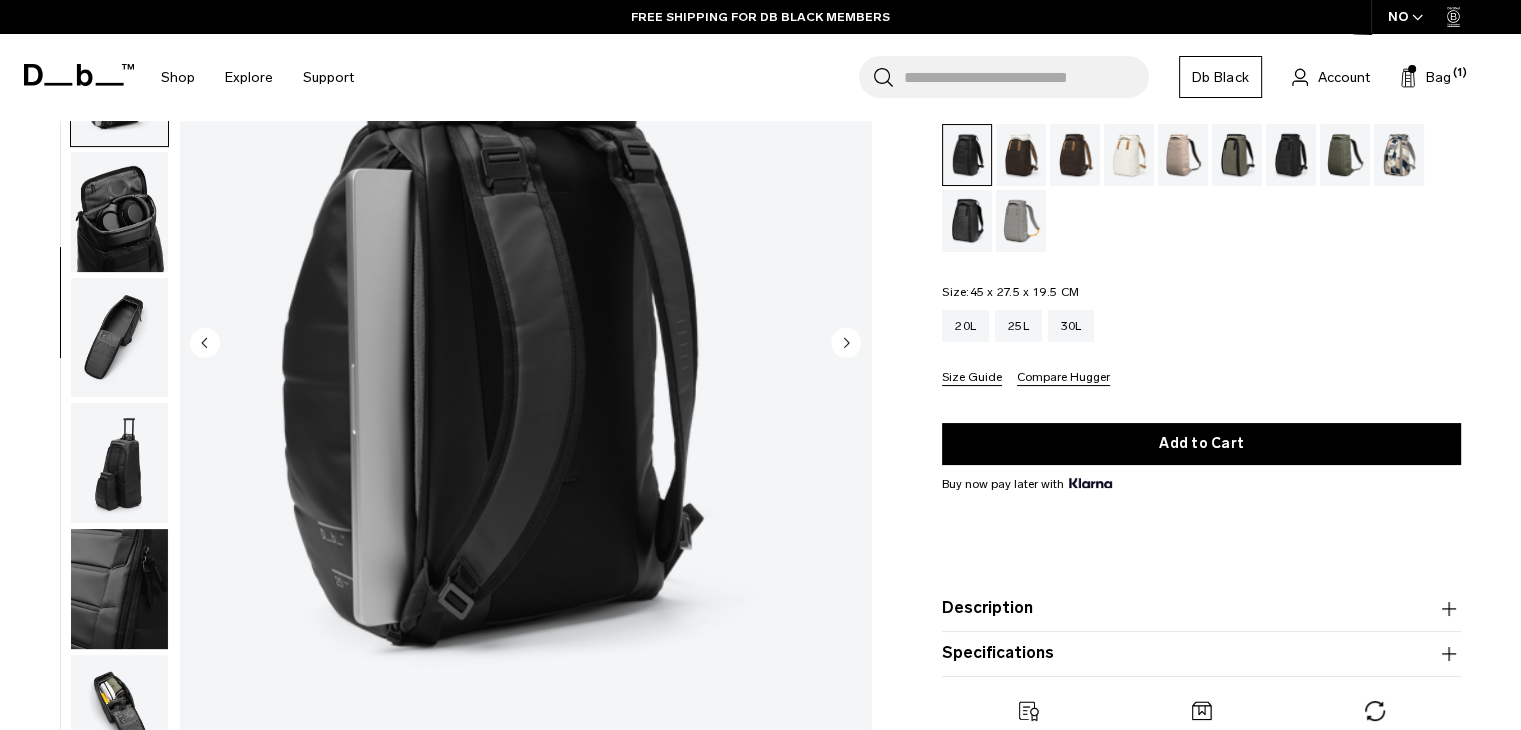 click 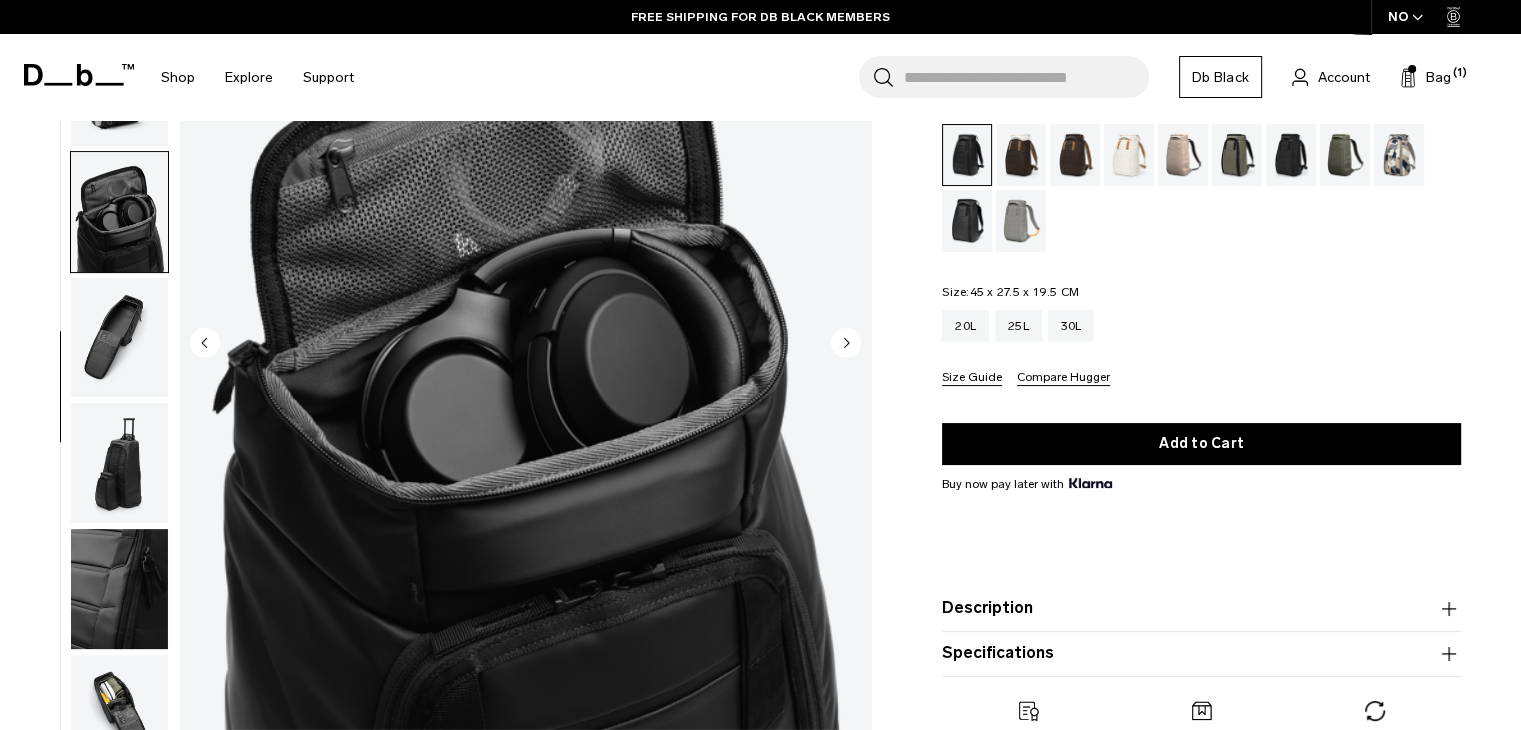 click 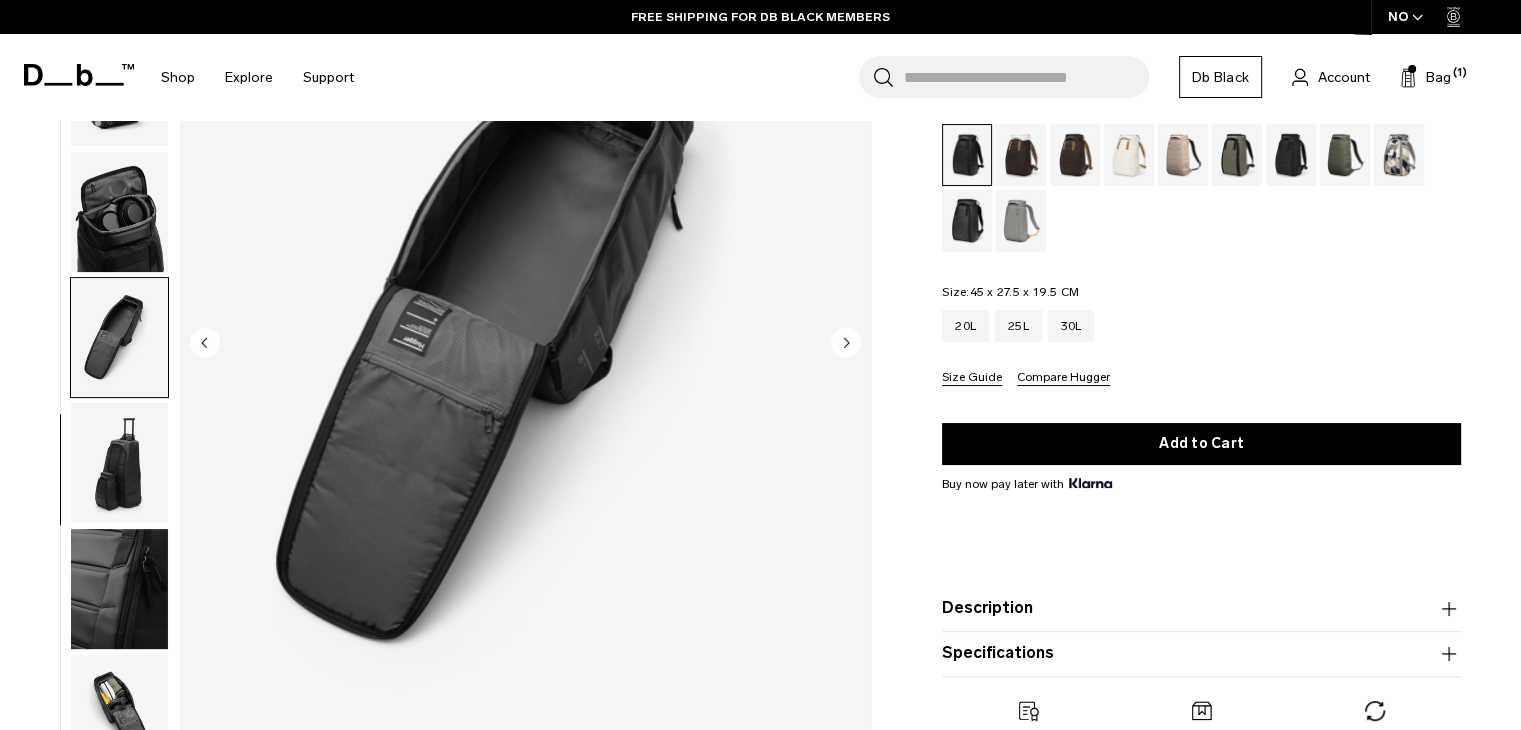 click 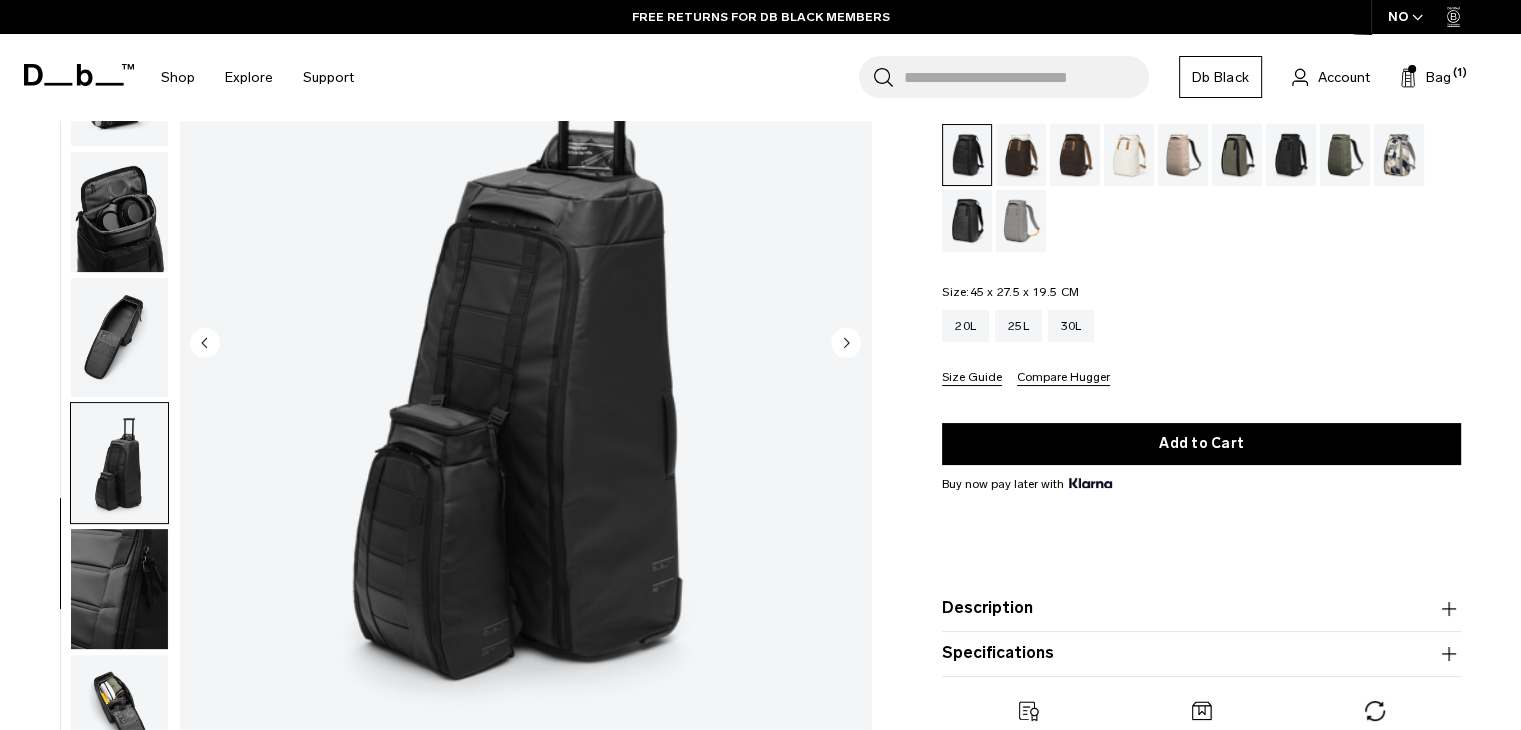 click 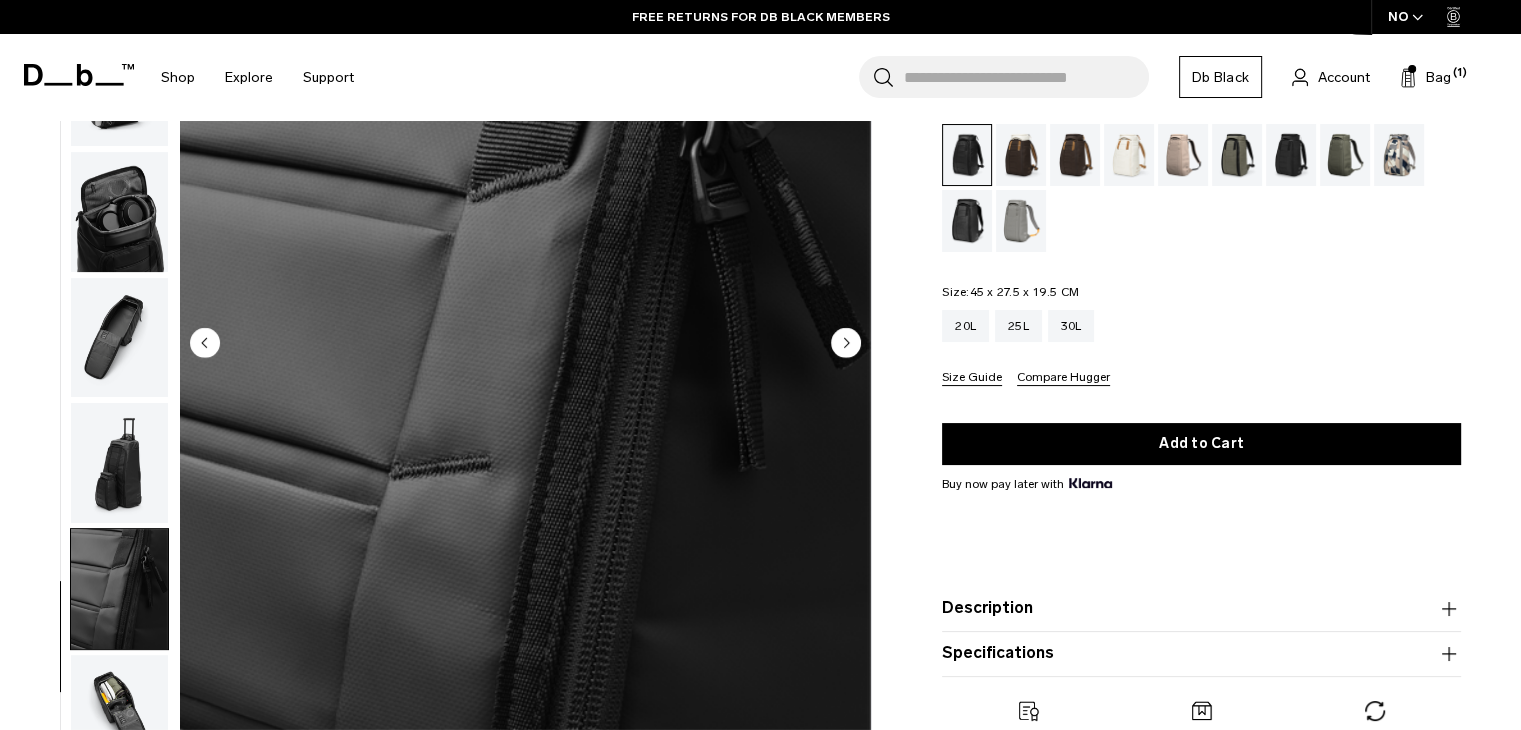 click 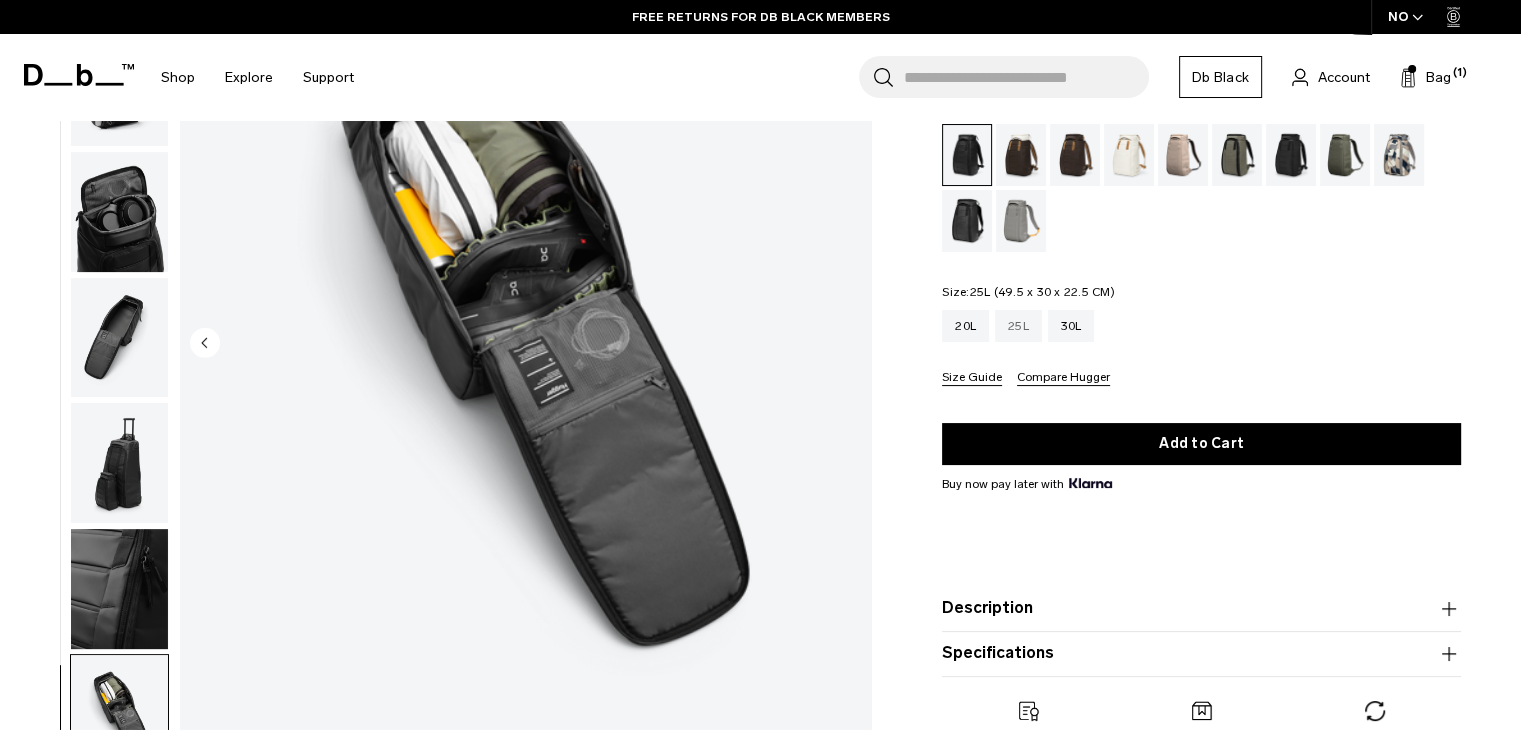 click on "25L" at bounding box center (1018, 326) 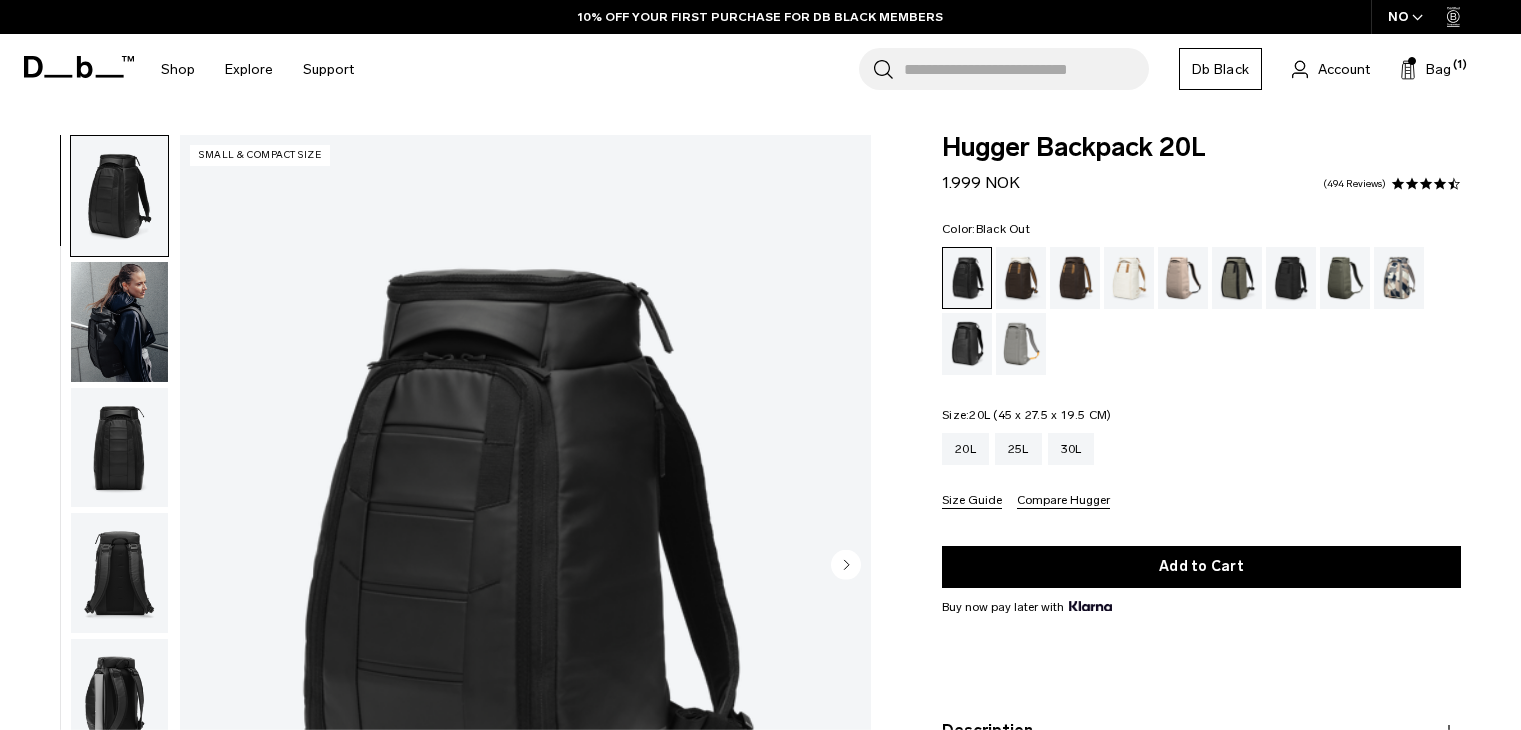 scroll, scrollTop: 0, scrollLeft: 0, axis: both 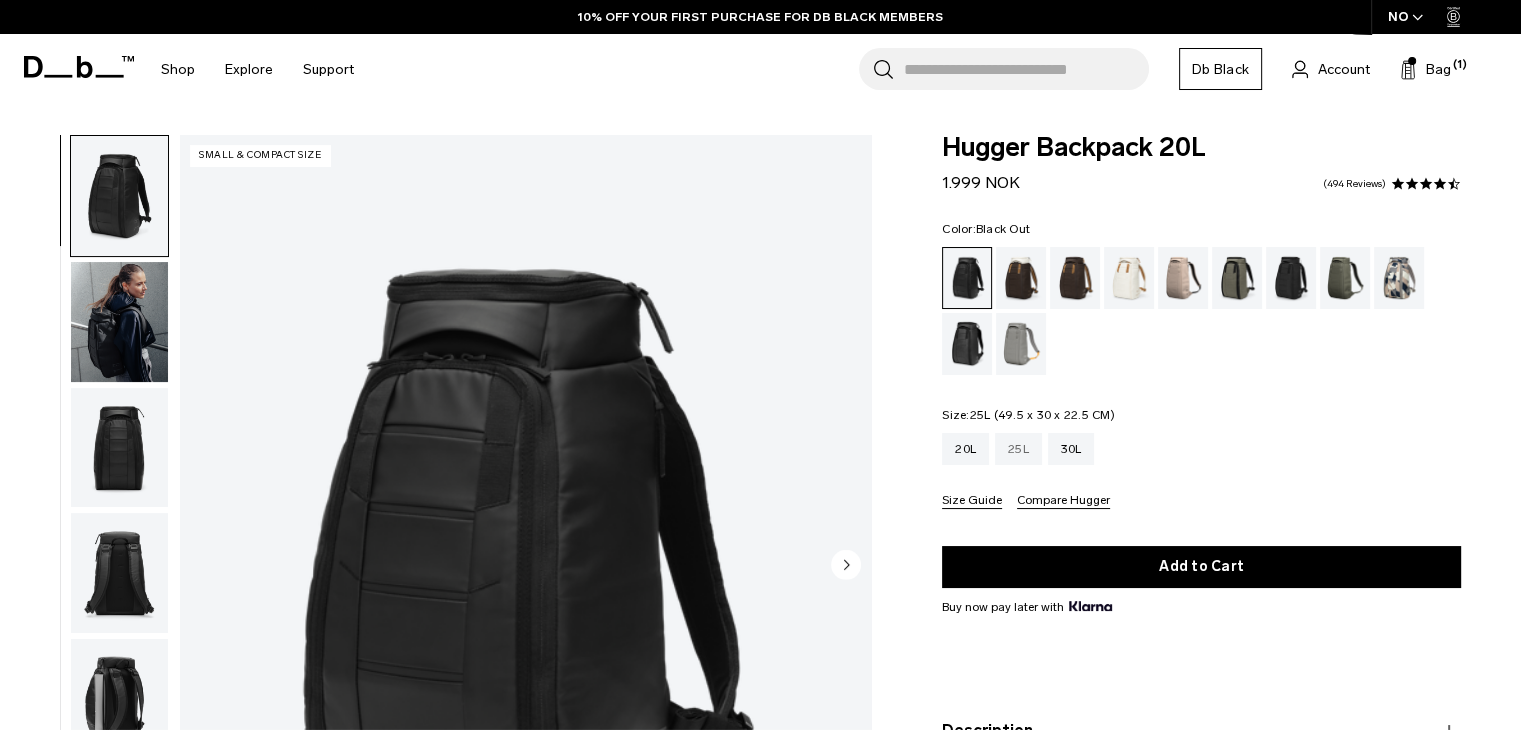 click on "25L" at bounding box center (1018, 449) 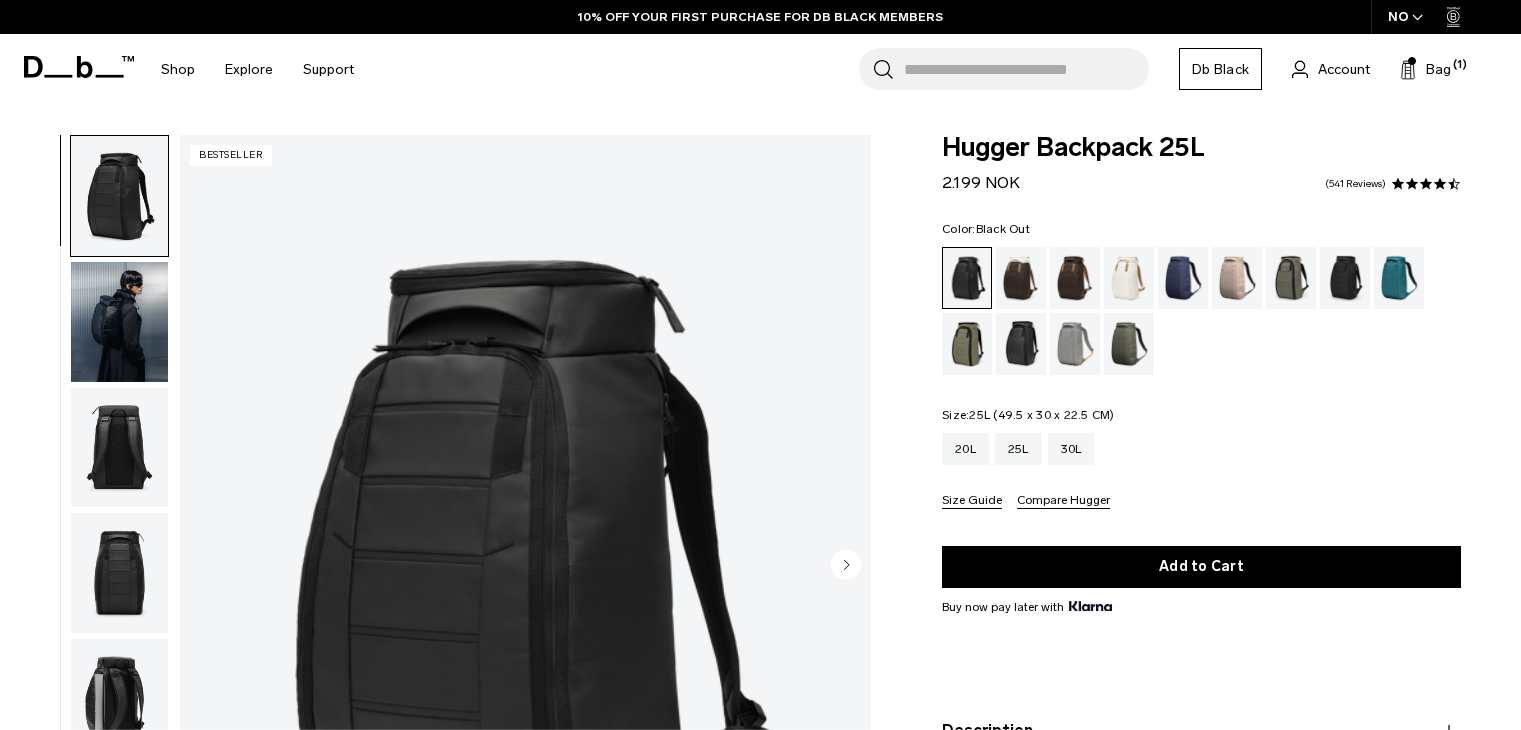 scroll, scrollTop: 0, scrollLeft: 0, axis: both 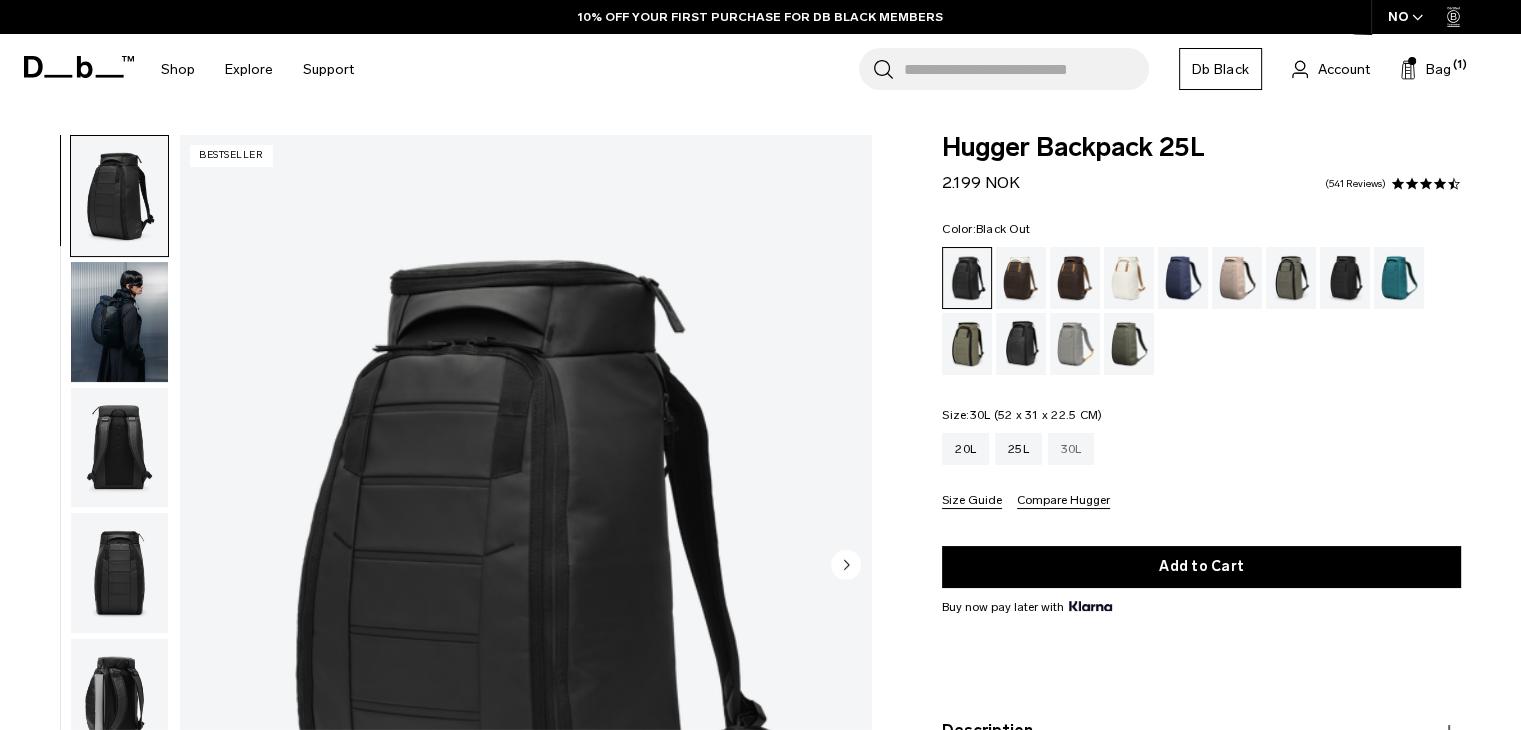 click on "30L" at bounding box center (1071, 449) 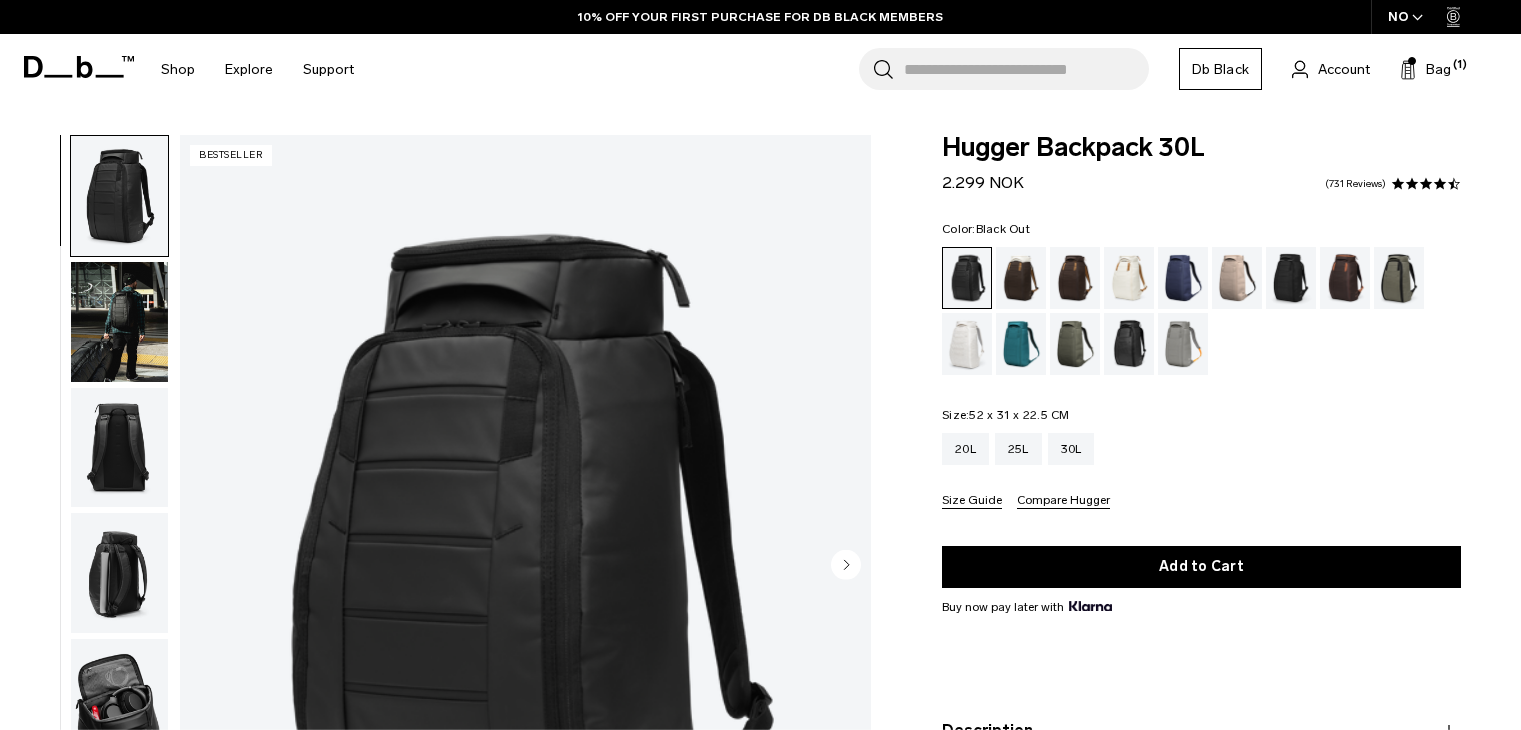 scroll, scrollTop: 0, scrollLeft: 0, axis: both 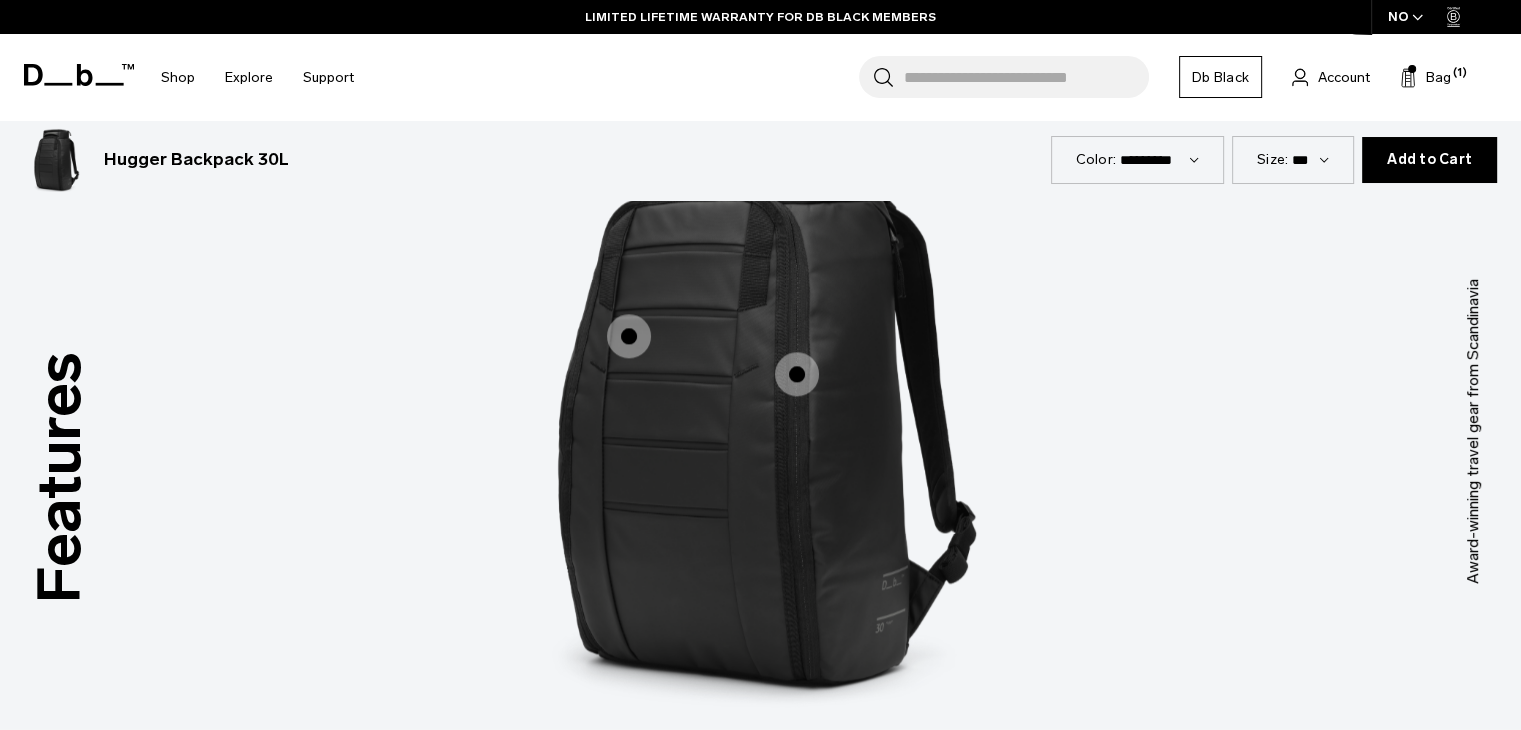 click at bounding box center (629, 336) 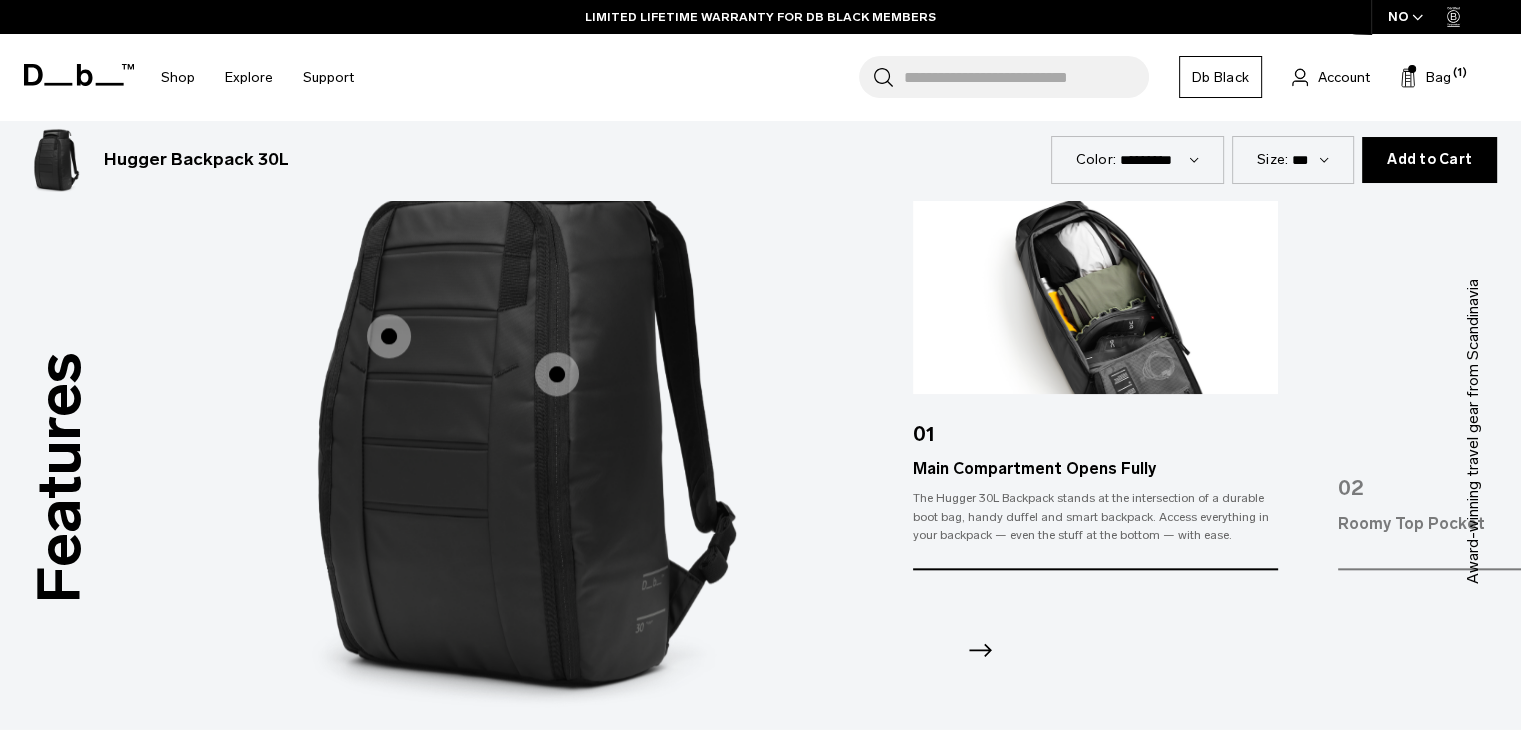 click at bounding box center [557, 374] 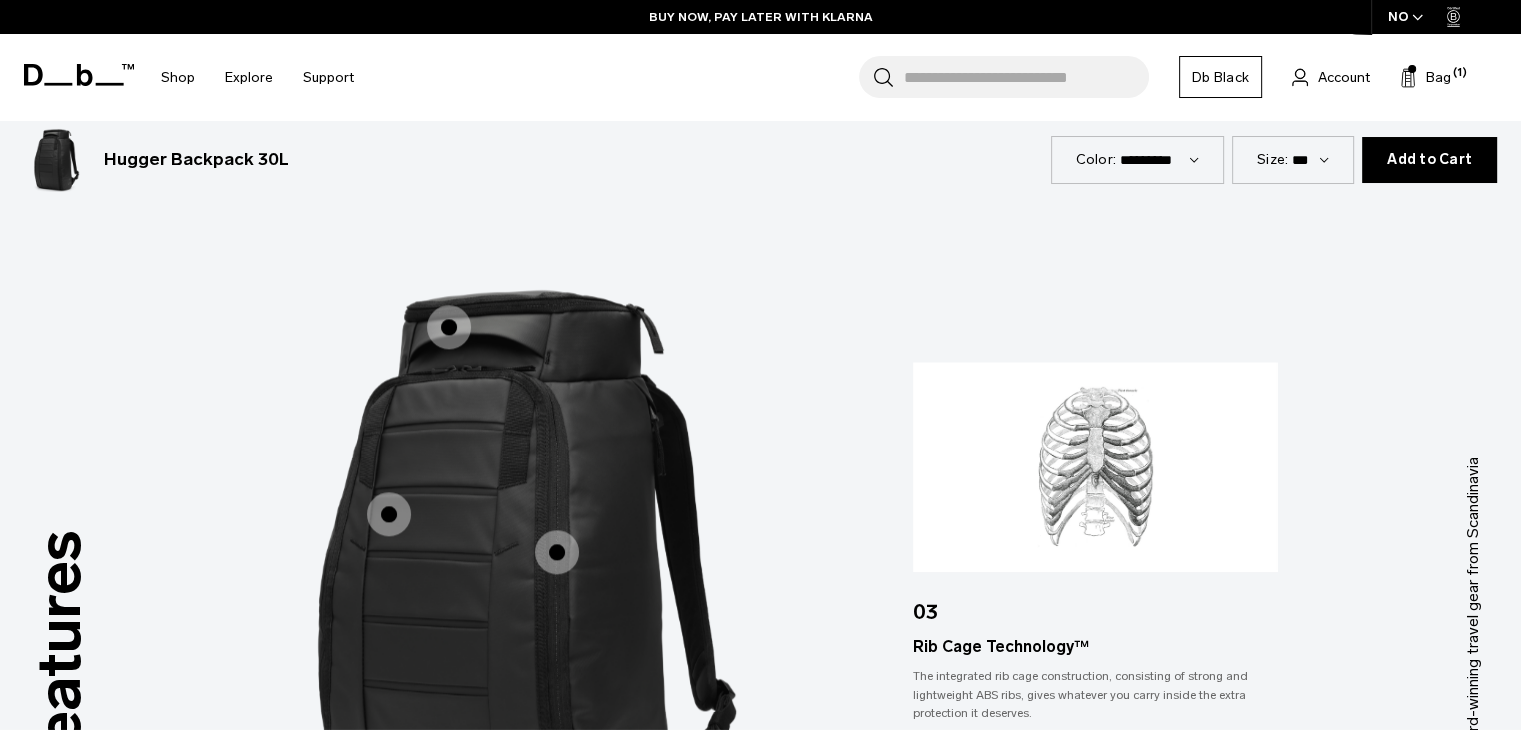 scroll, scrollTop: 2408, scrollLeft: 0, axis: vertical 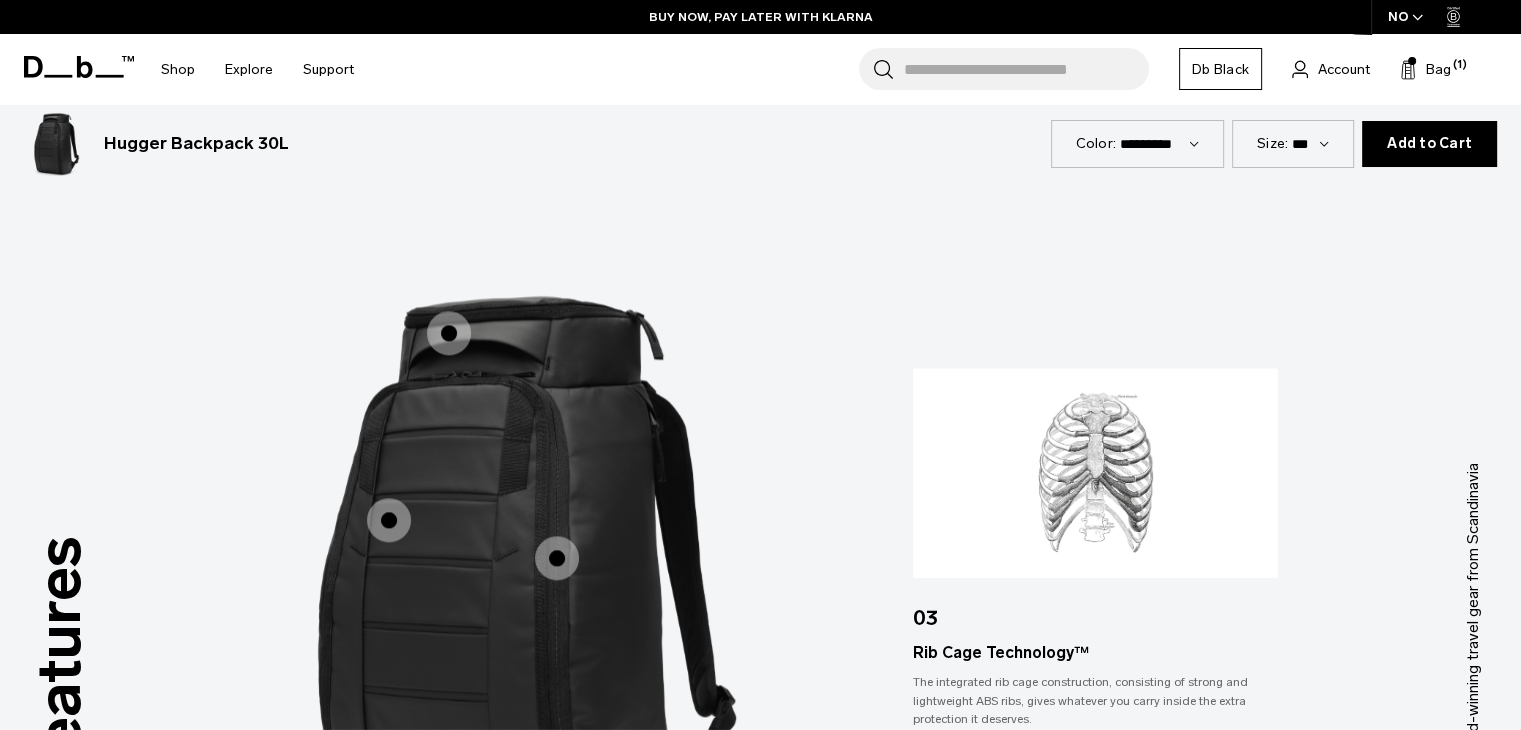 click at bounding box center [449, 333] 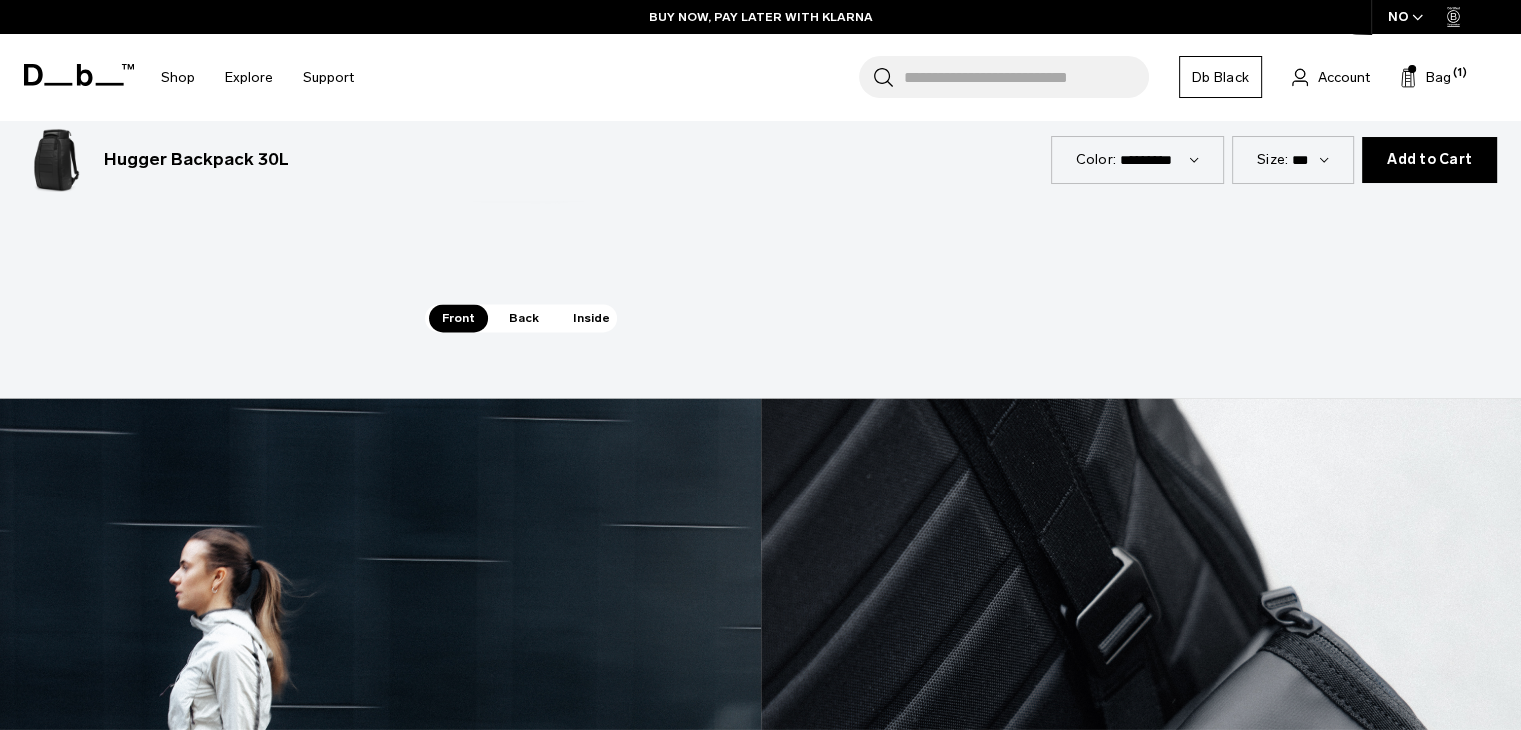 scroll, scrollTop: 3094, scrollLeft: 0, axis: vertical 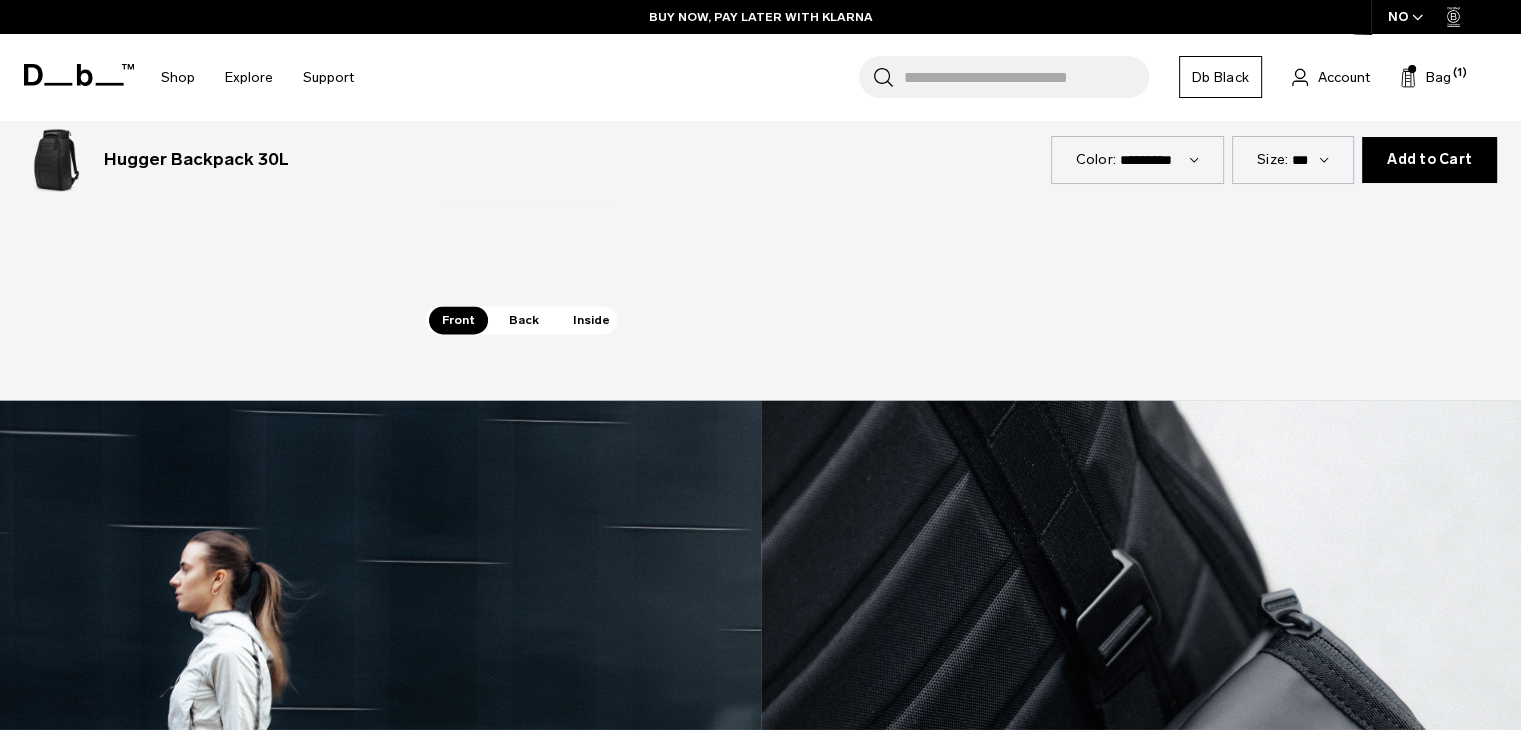 click on "Back" at bounding box center (524, 320) 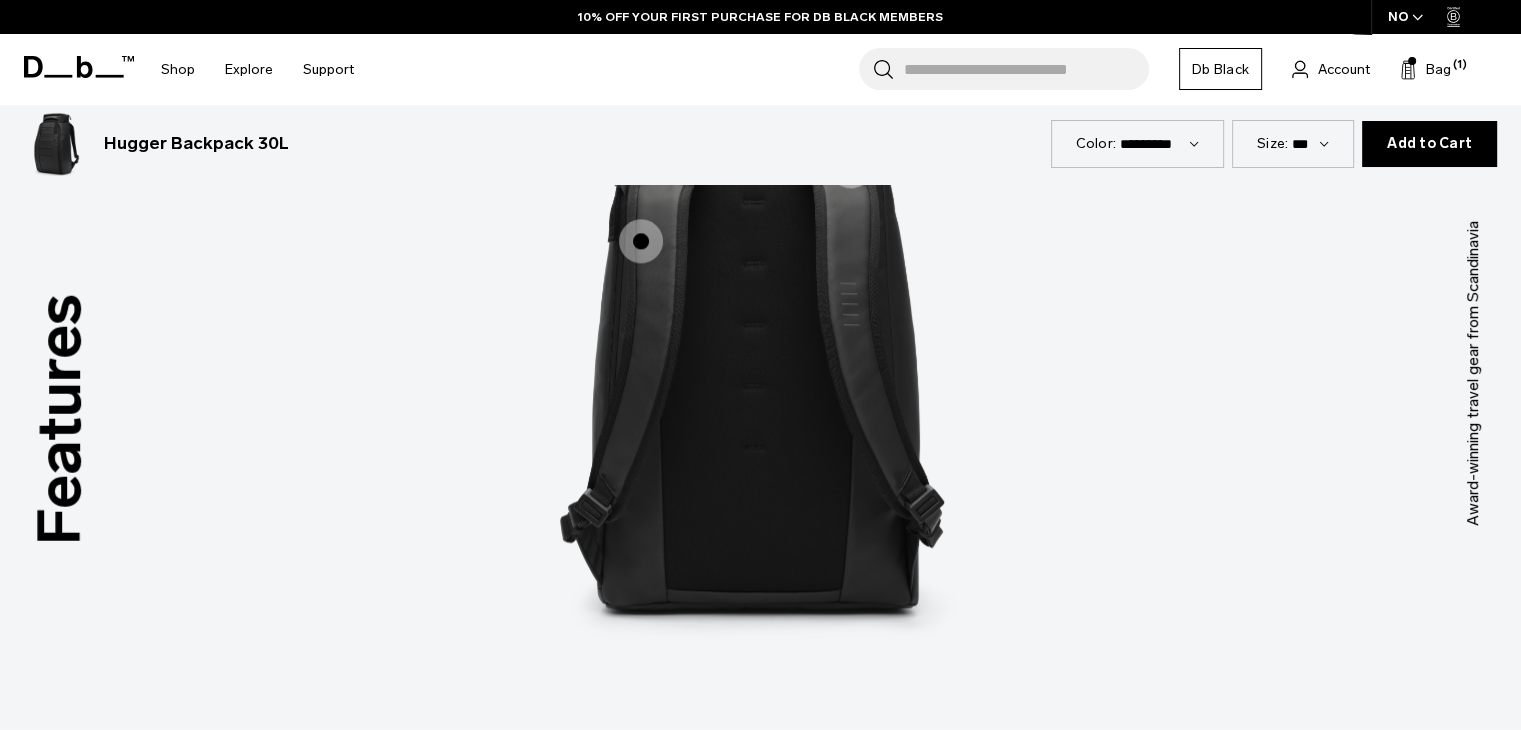 scroll, scrollTop: 2652, scrollLeft: 0, axis: vertical 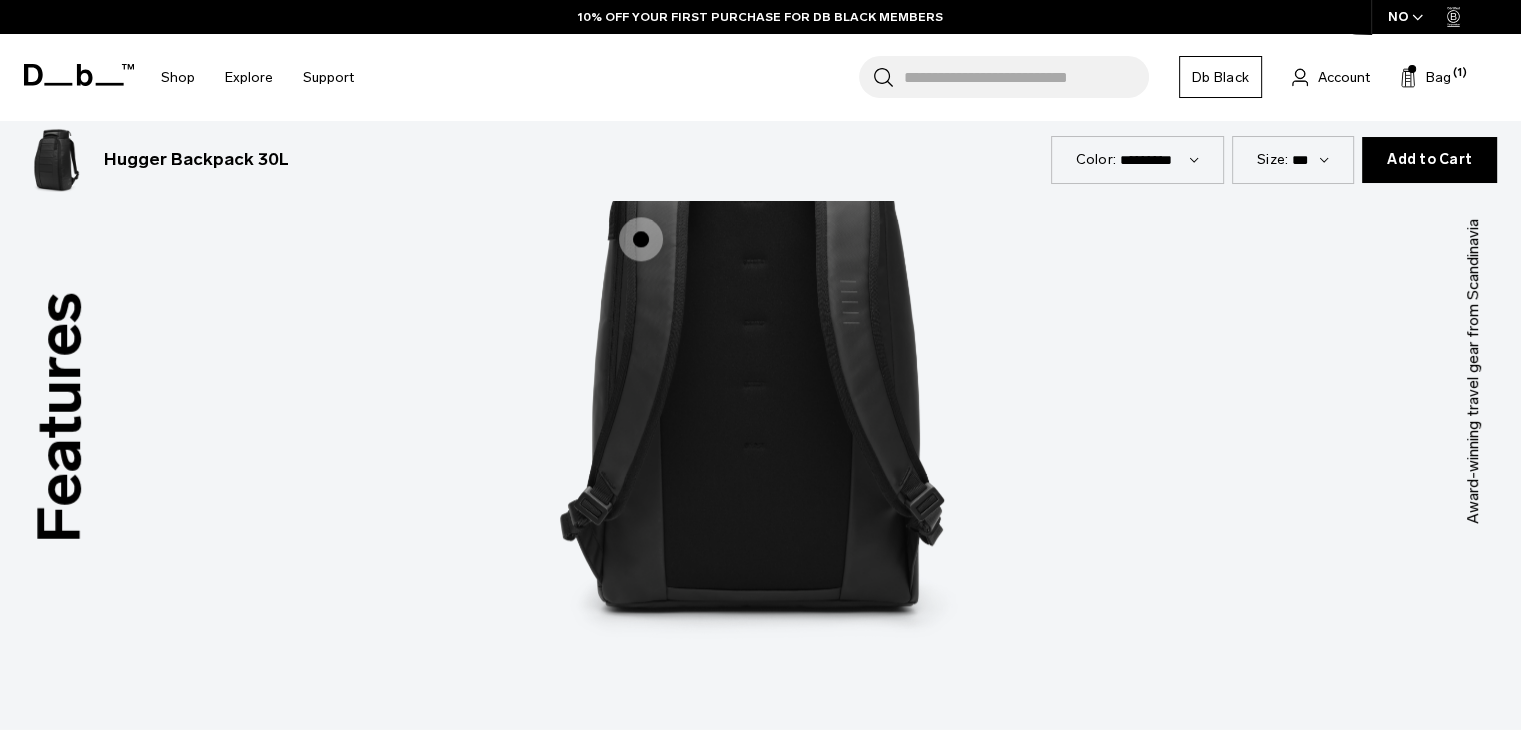 click at bounding box center (641, 239) 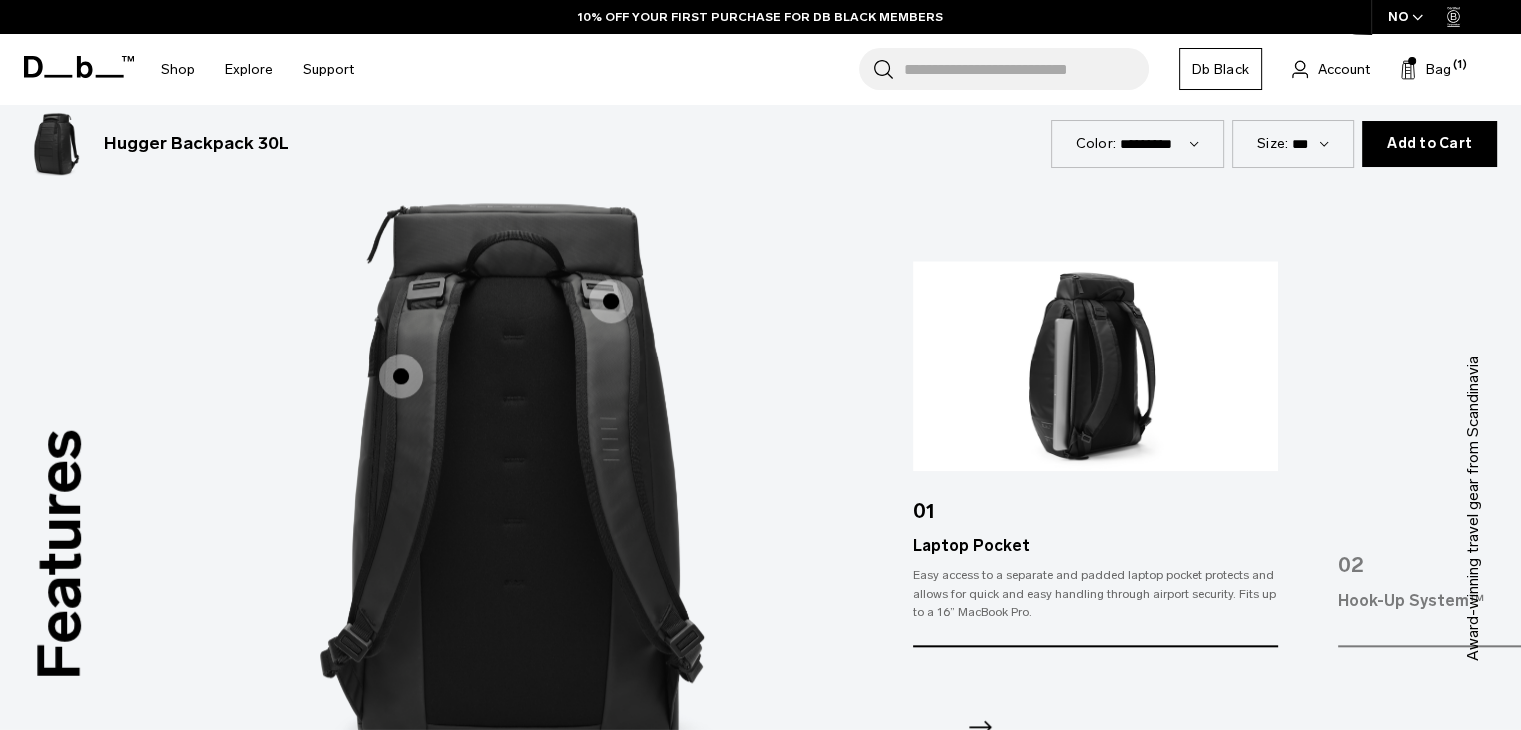 scroll, scrollTop: 2512, scrollLeft: 0, axis: vertical 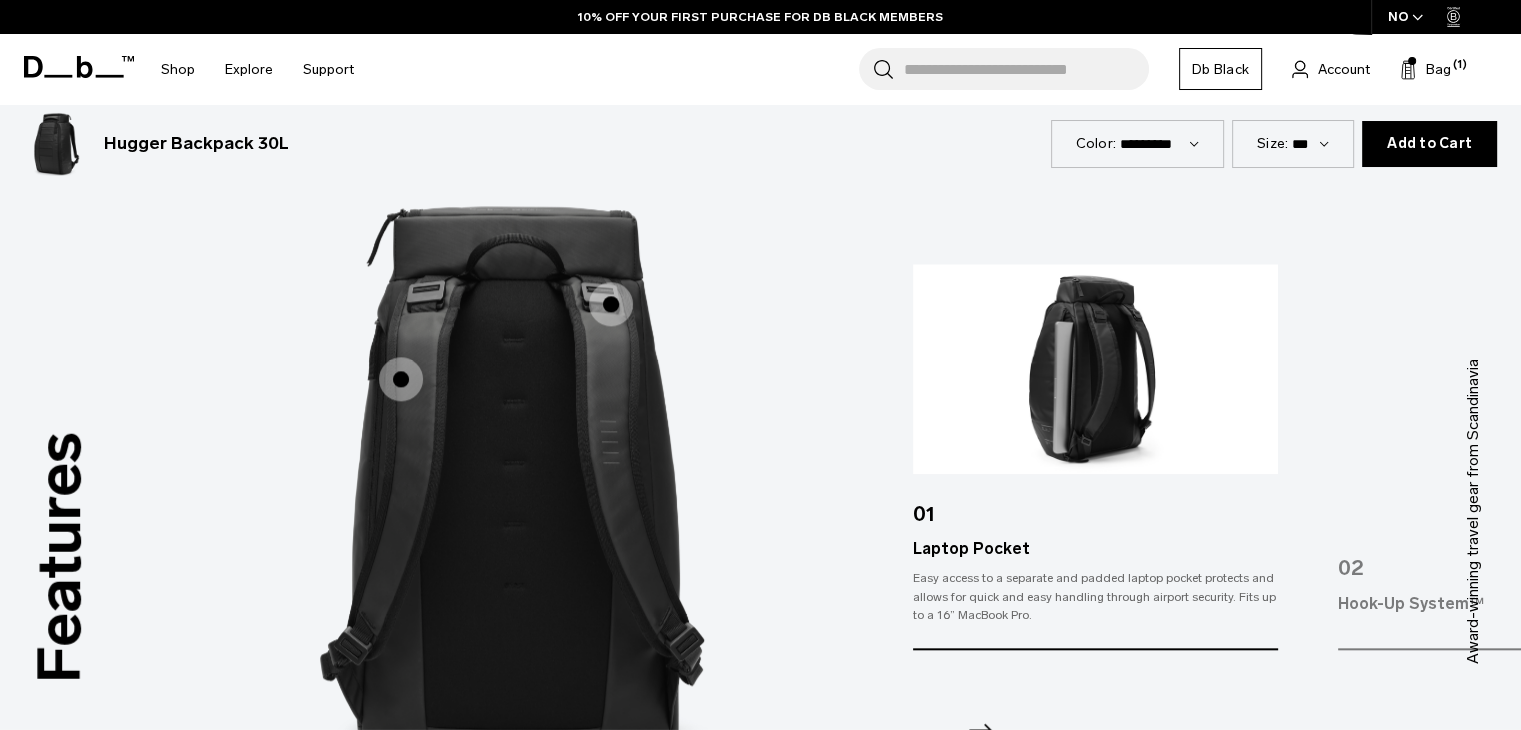 click at bounding box center (611, 304) 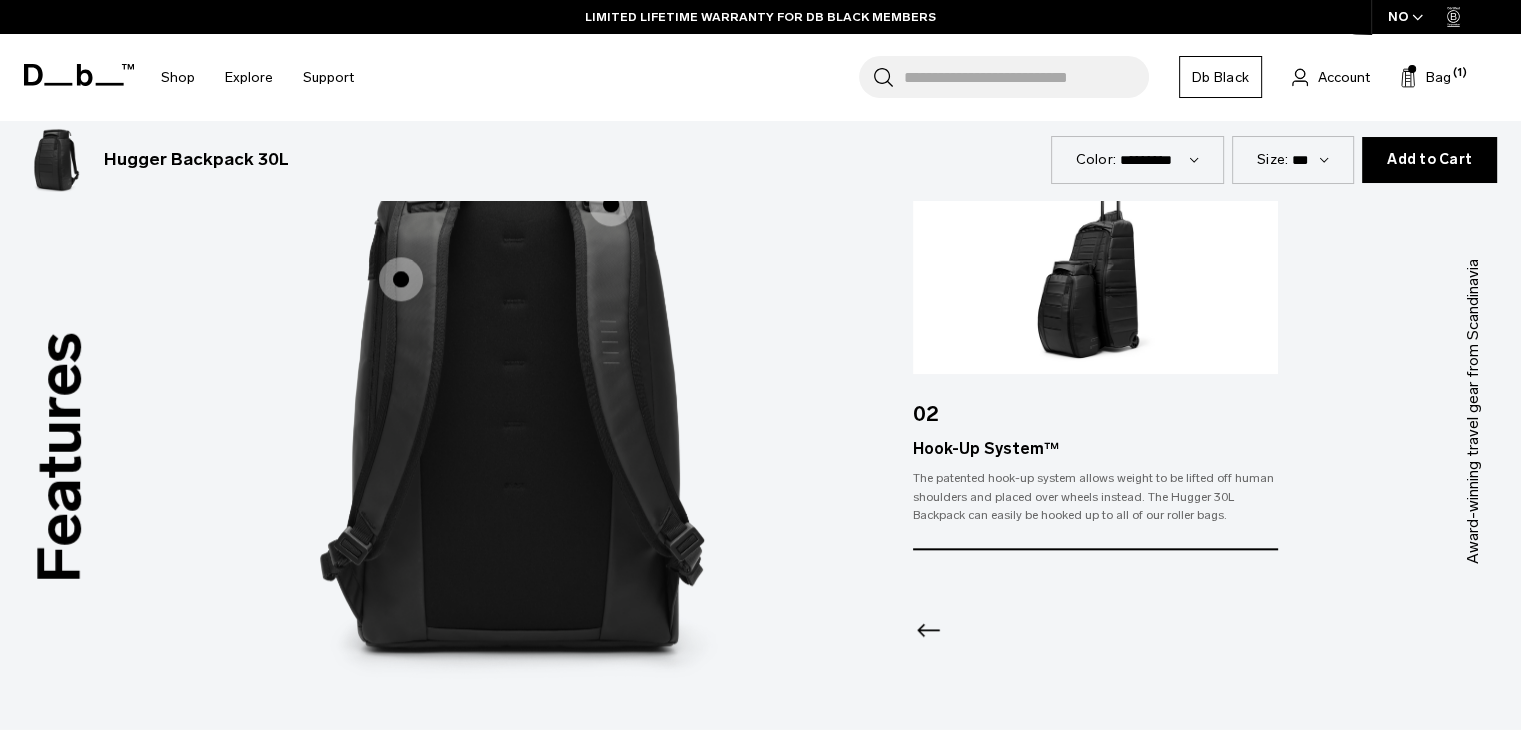scroll, scrollTop: 3008, scrollLeft: 0, axis: vertical 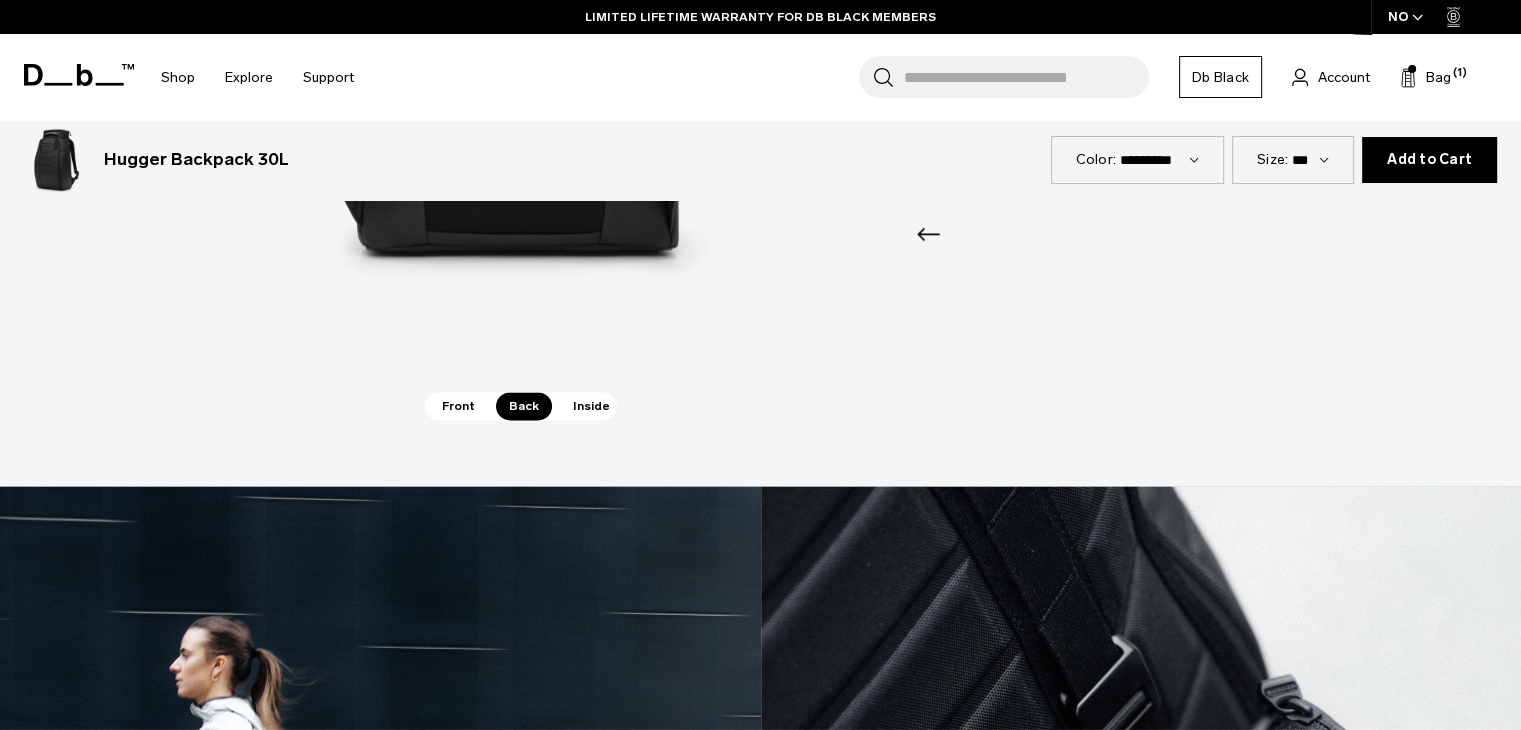 click on "Inside" at bounding box center (591, 406) 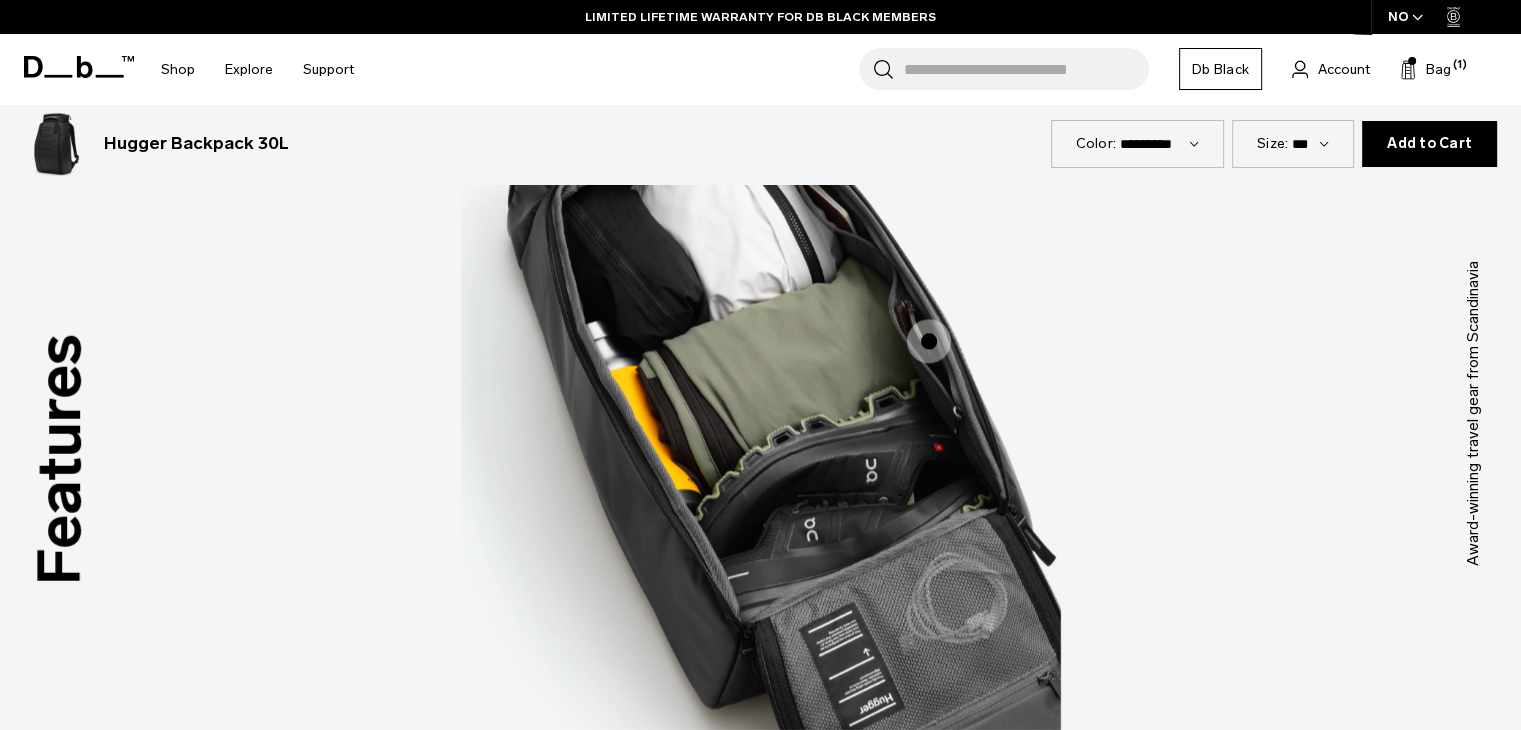scroll, scrollTop: 2590, scrollLeft: 0, axis: vertical 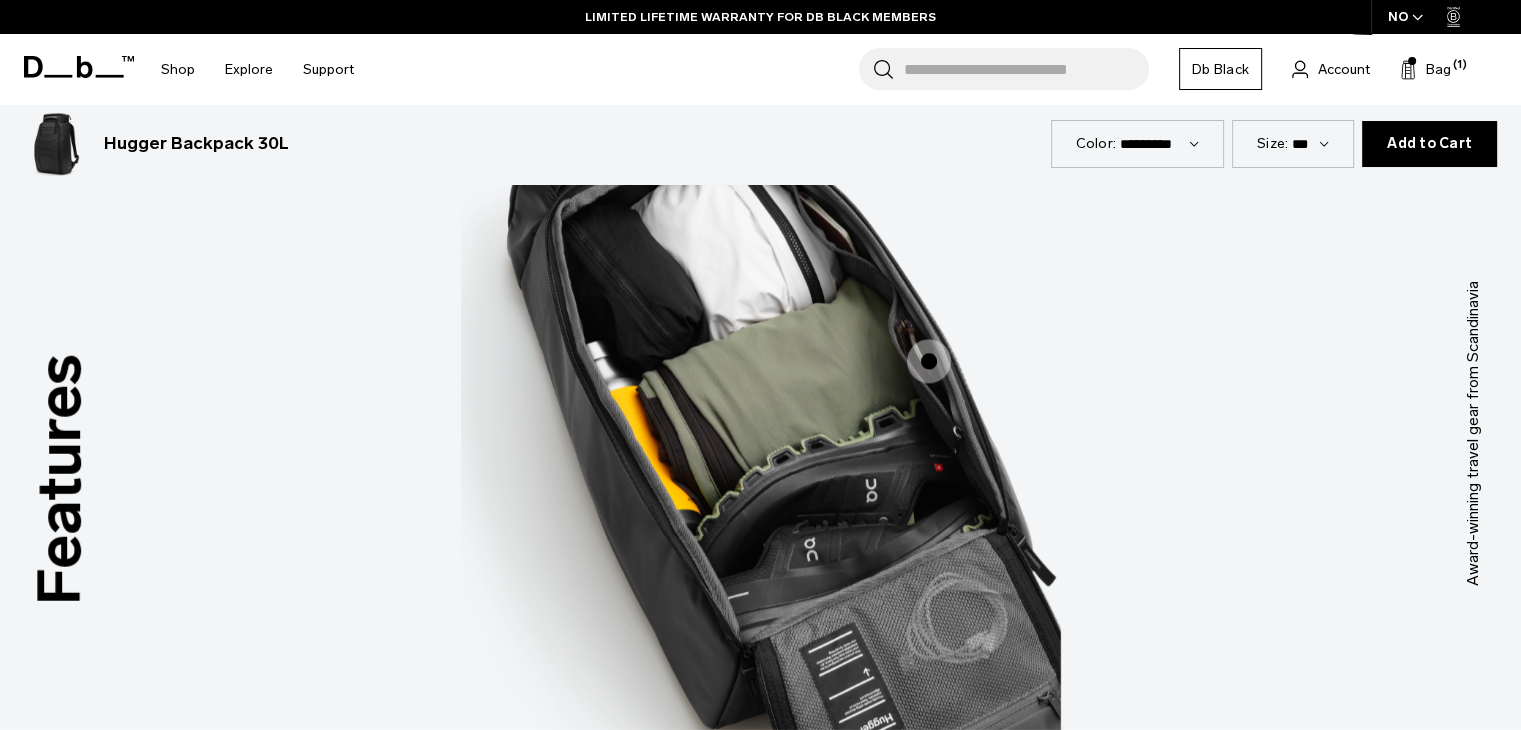 click at bounding box center (929, 361) 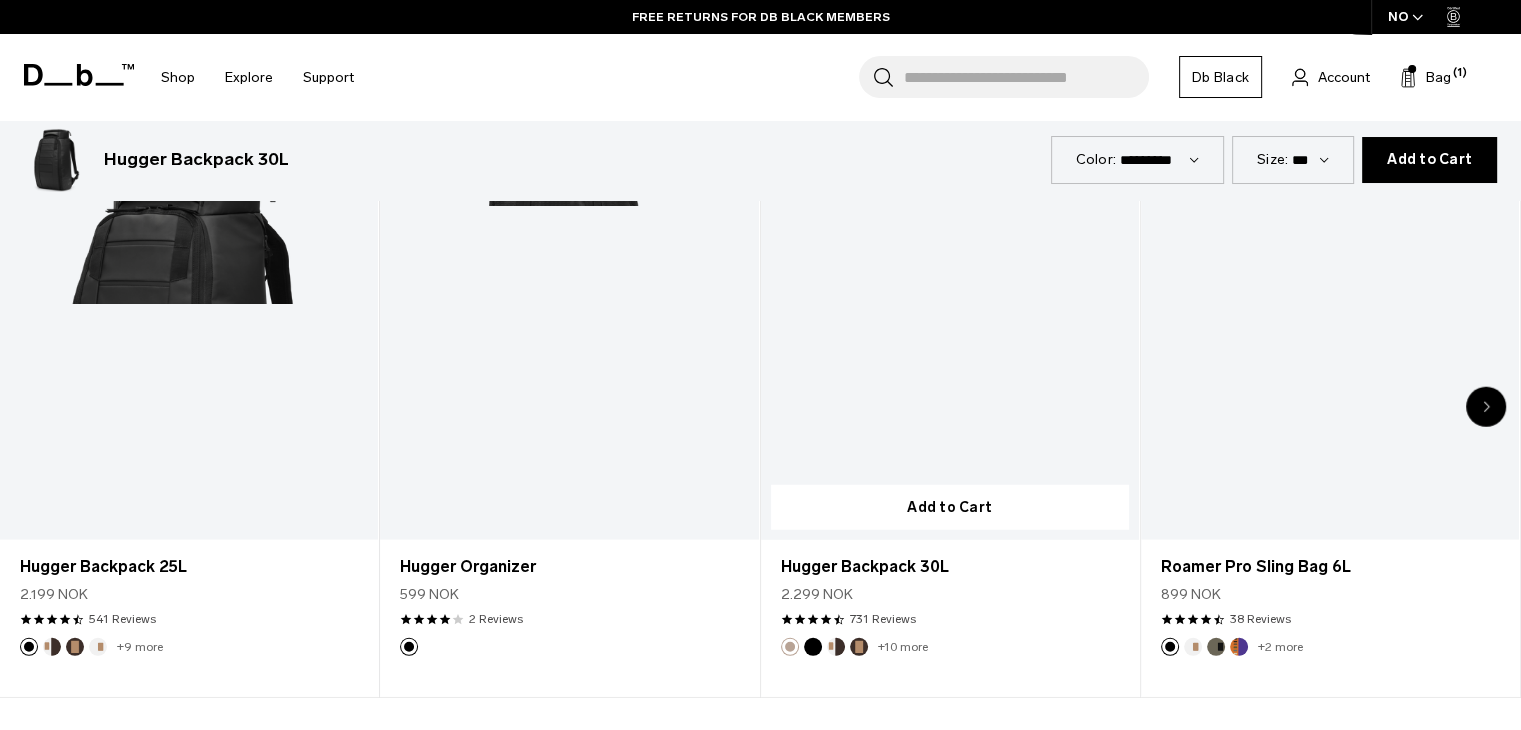 scroll, scrollTop: 5188, scrollLeft: 0, axis: vertical 